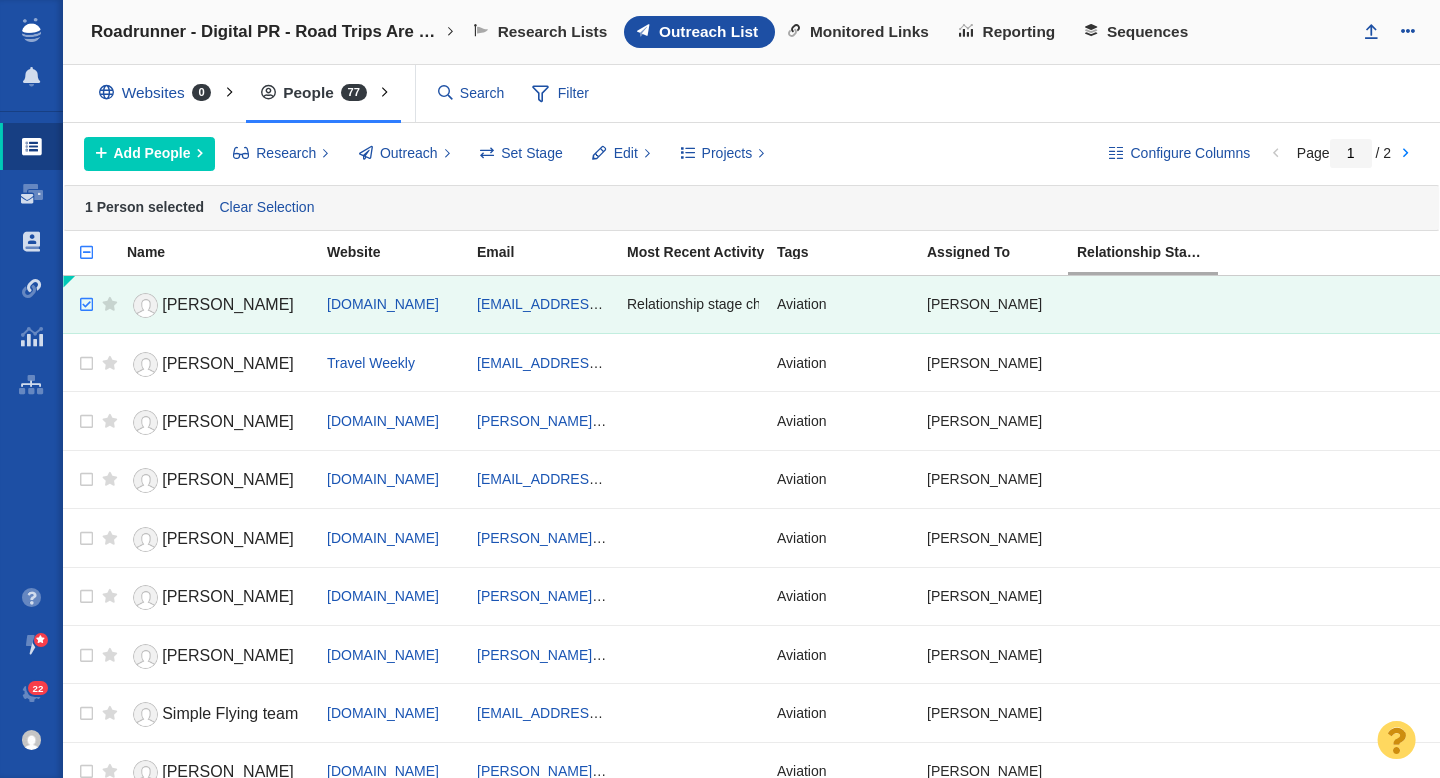 scroll, scrollTop: 0, scrollLeft: 0, axis: both 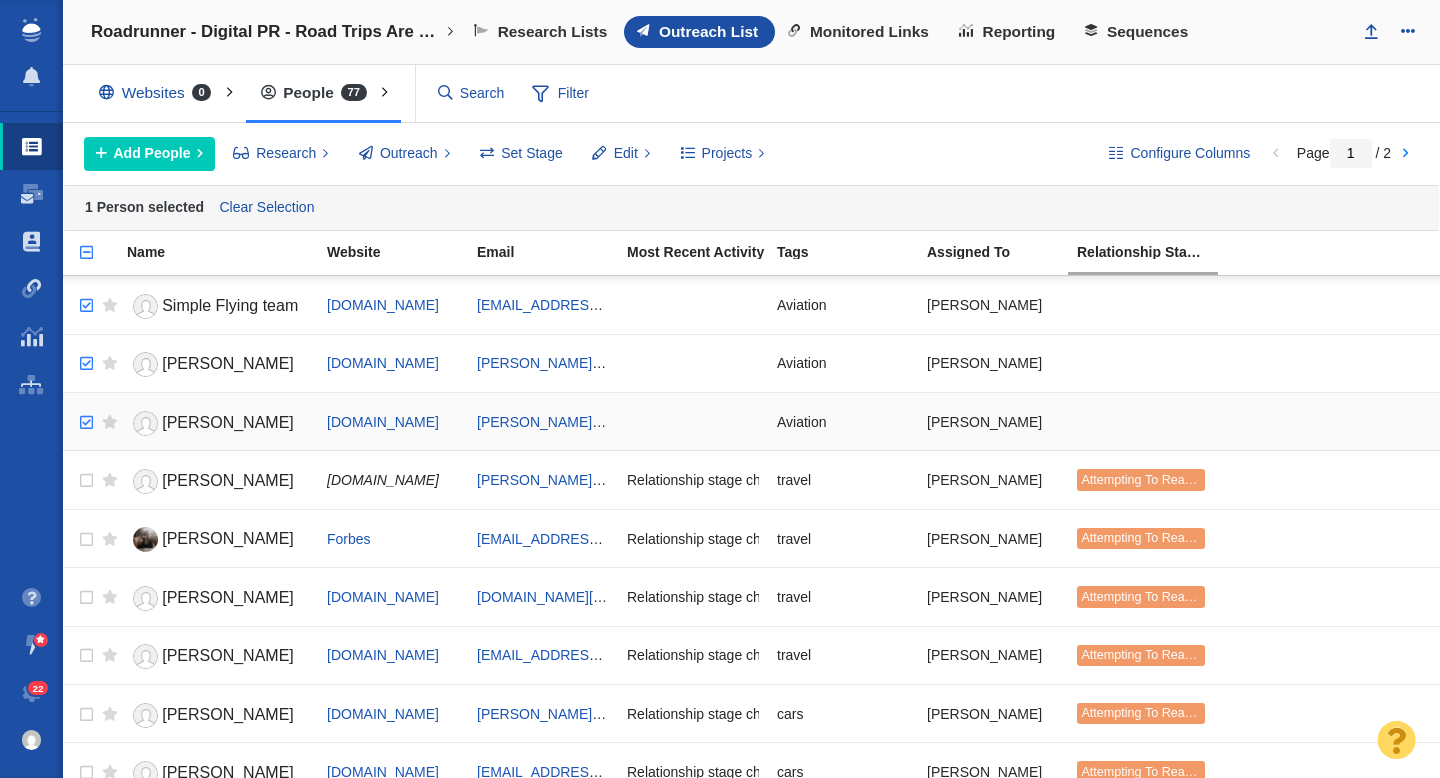 click at bounding box center (84, 423) 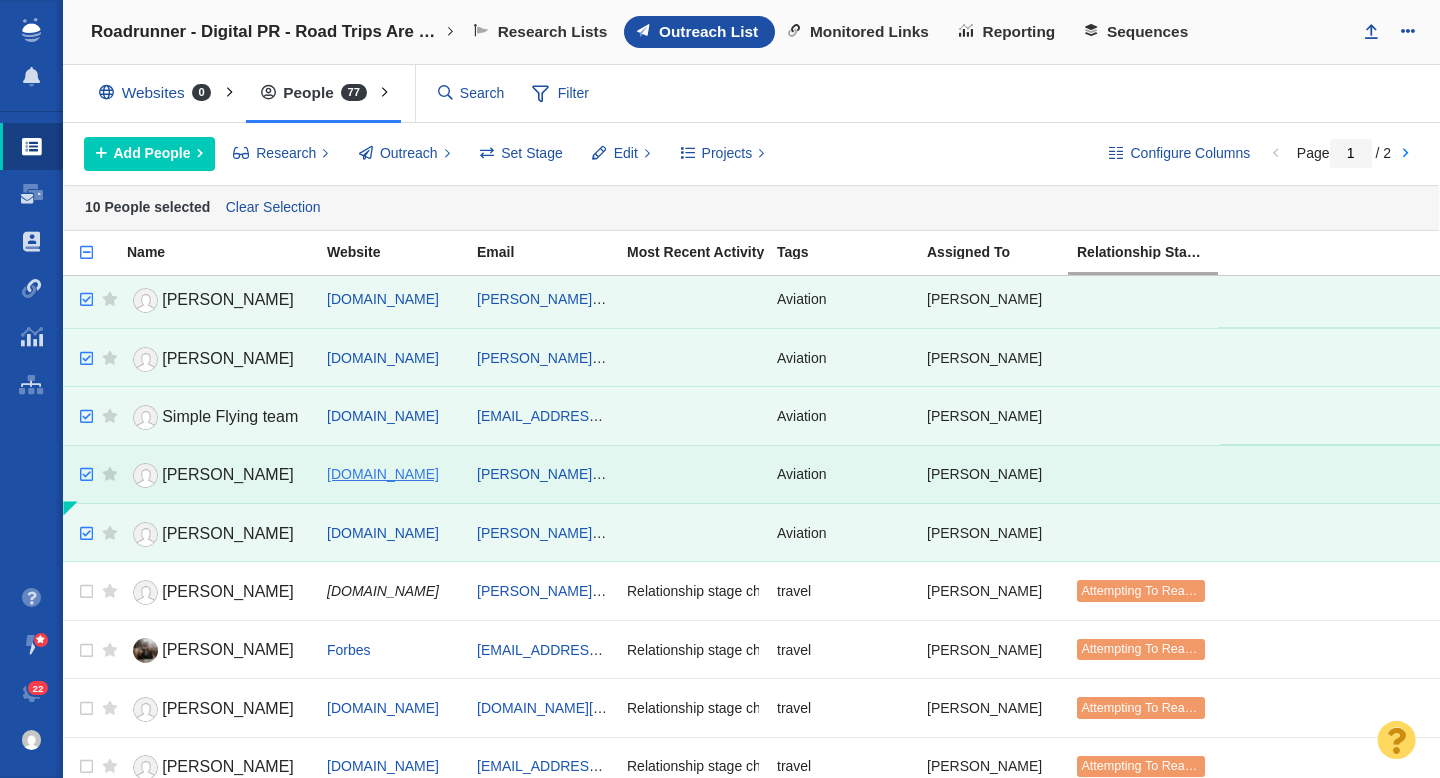 scroll, scrollTop: 0, scrollLeft: 0, axis: both 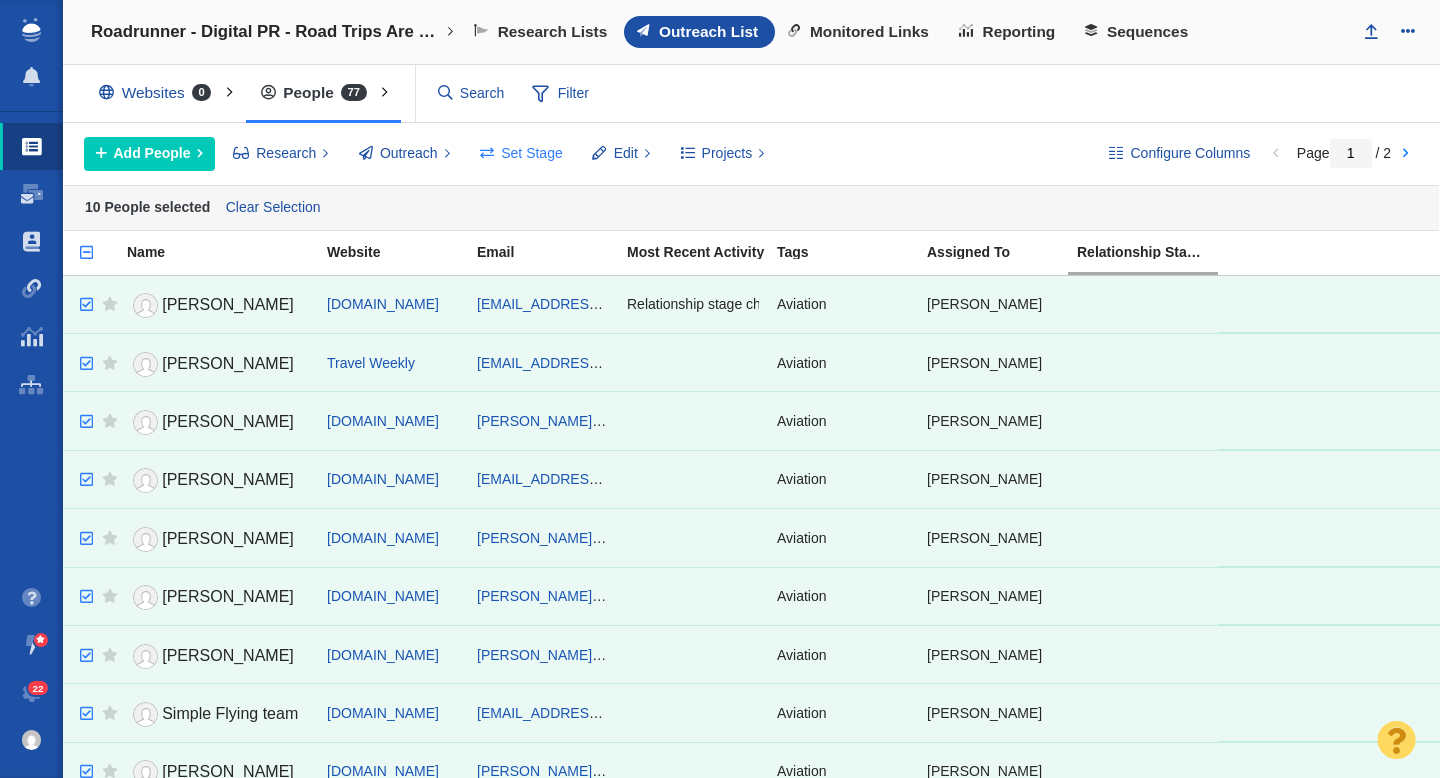 click at bounding box center [487, 153] 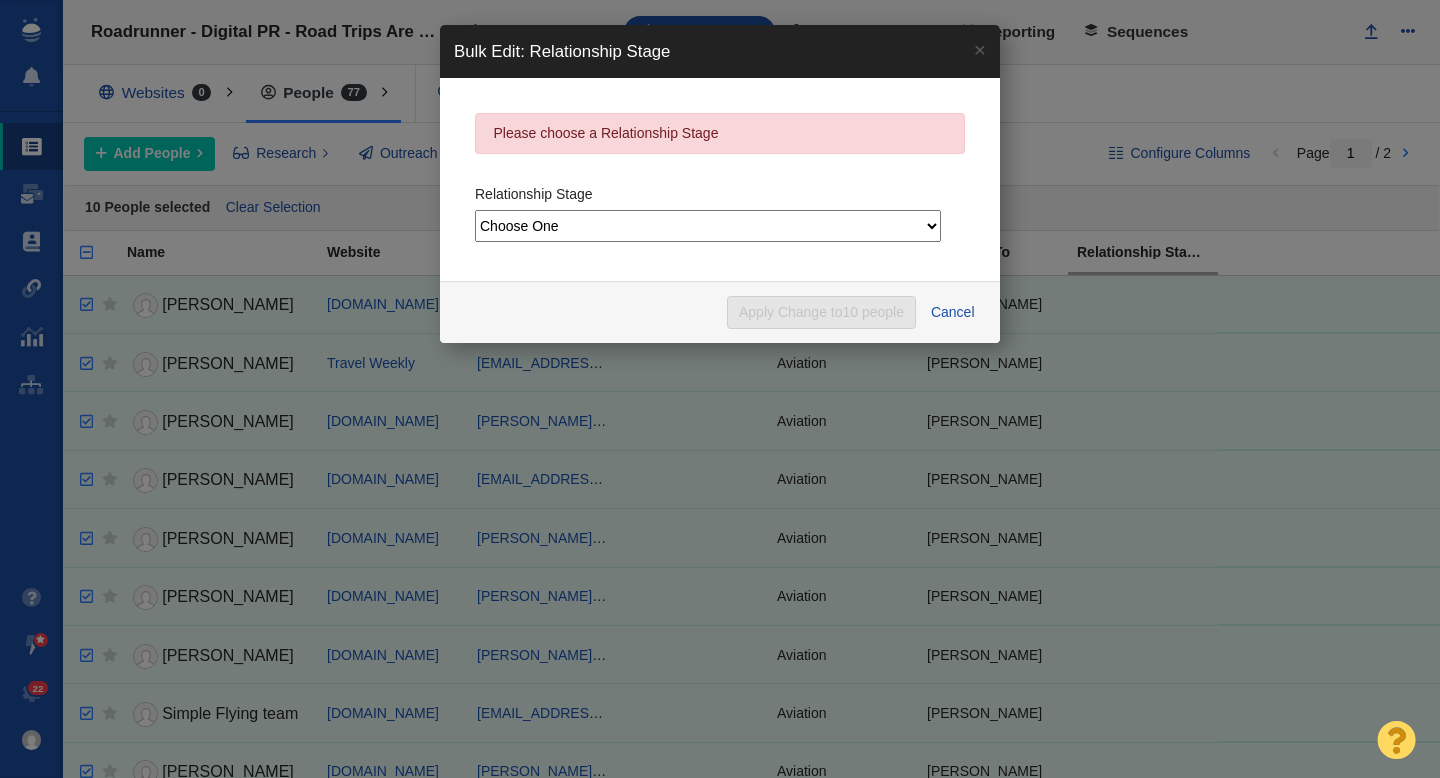 click on "Choose One
Not Started
Scheduled
Attempting To Reach
Paused
Bounce
Send Failure
Replied
In Communication
Successful Placement
Unsuccessful - No Reply
DO NOT CONTACT
Dead" at bounding box center (708, 226) 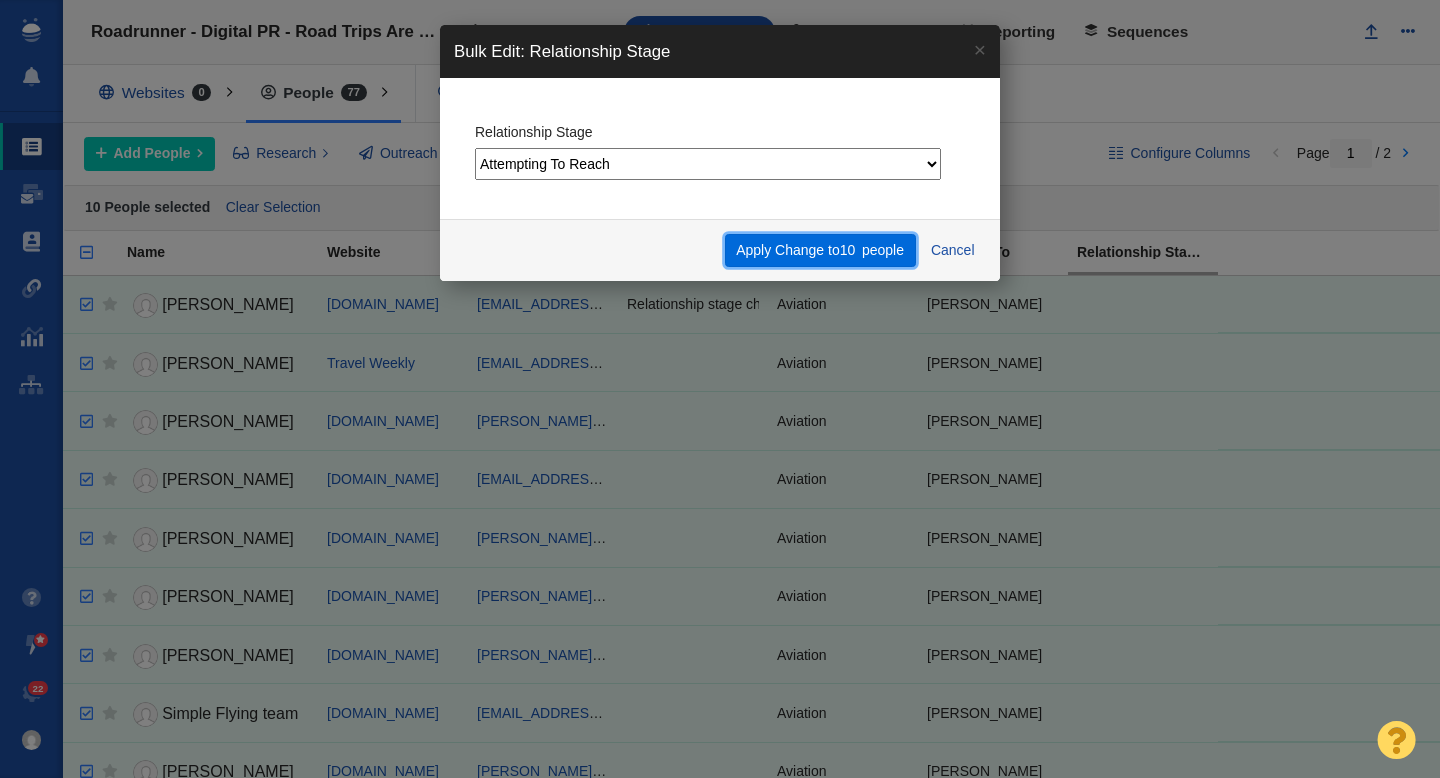 click on "10" at bounding box center (848, 250) 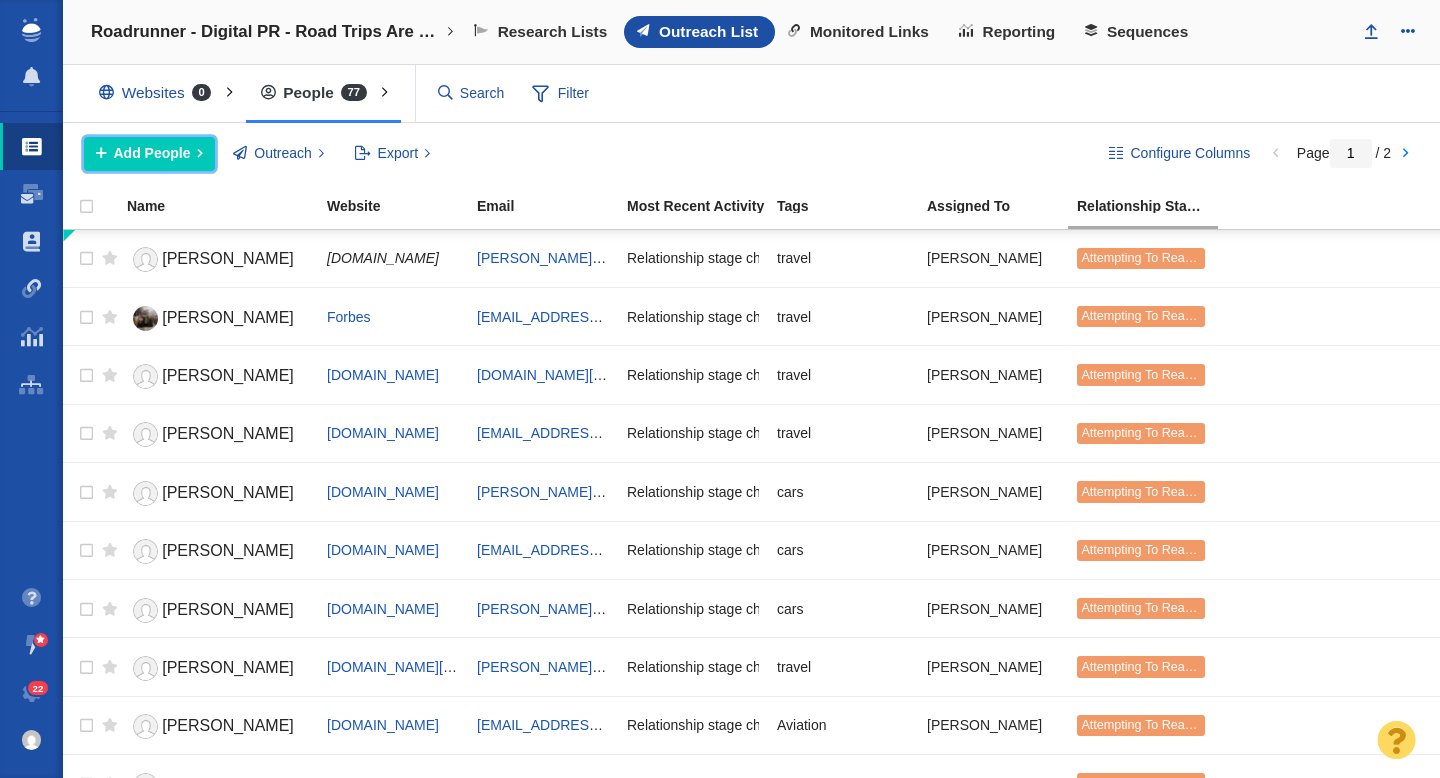 click on "Add People" at bounding box center (152, 153) 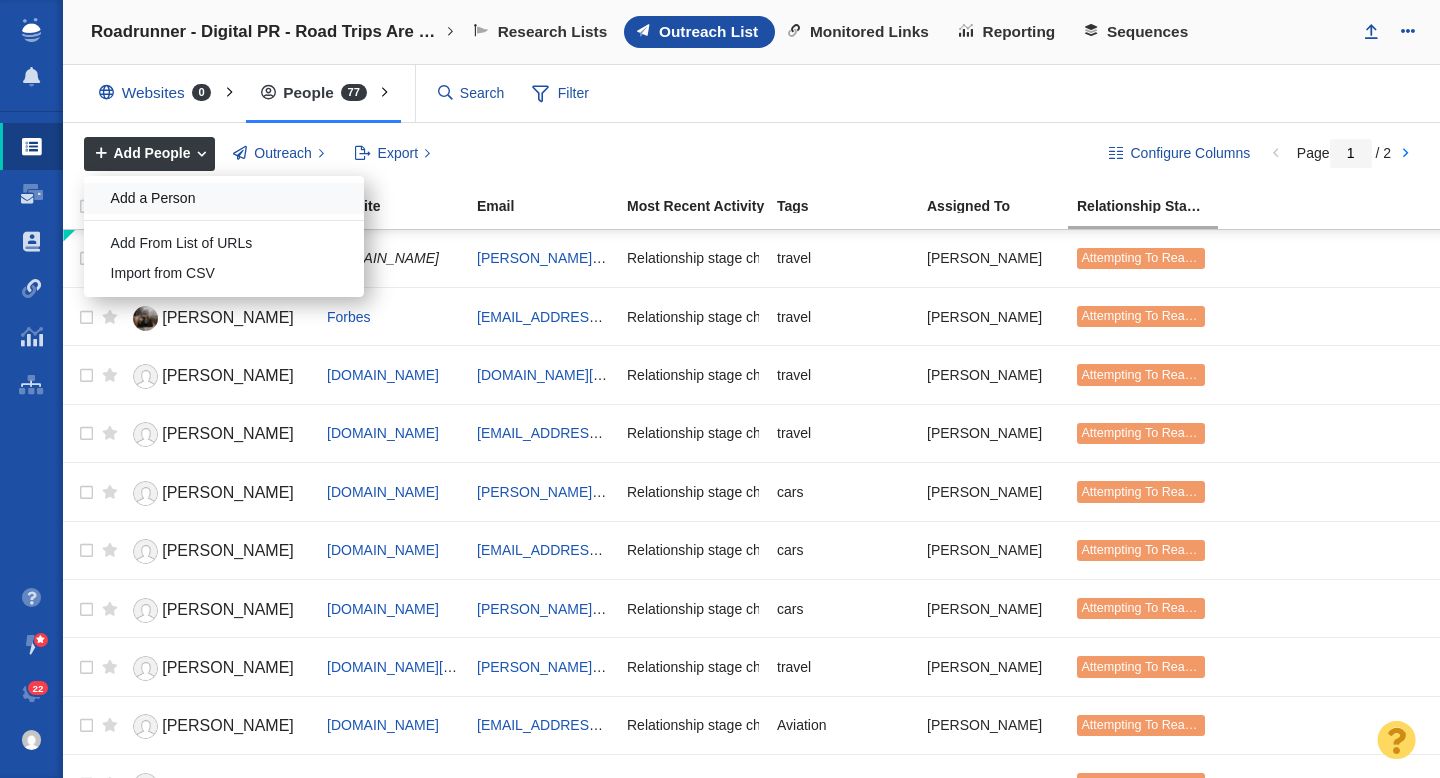 click on "Add a Person" at bounding box center (224, 198) 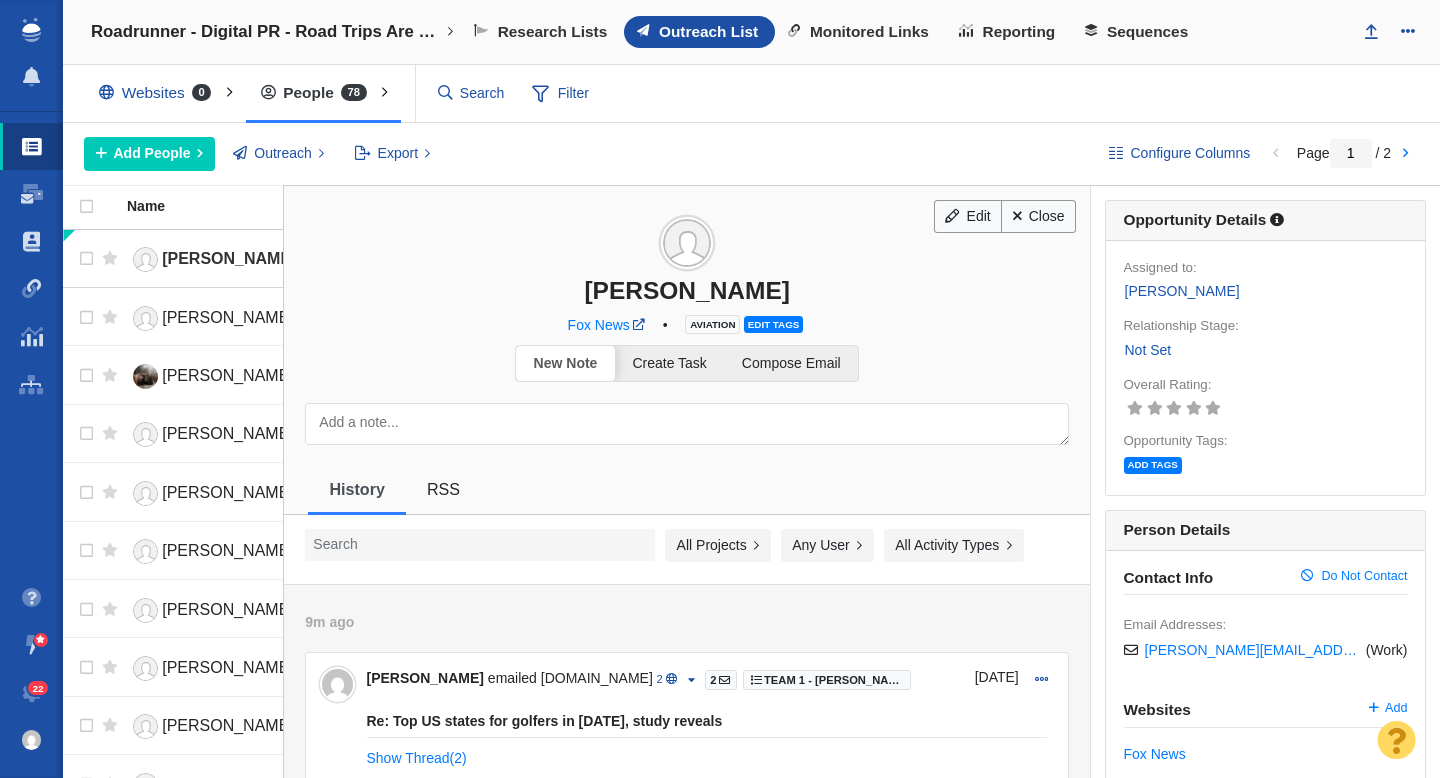 click on "Not Set" at bounding box center [1148, 350] 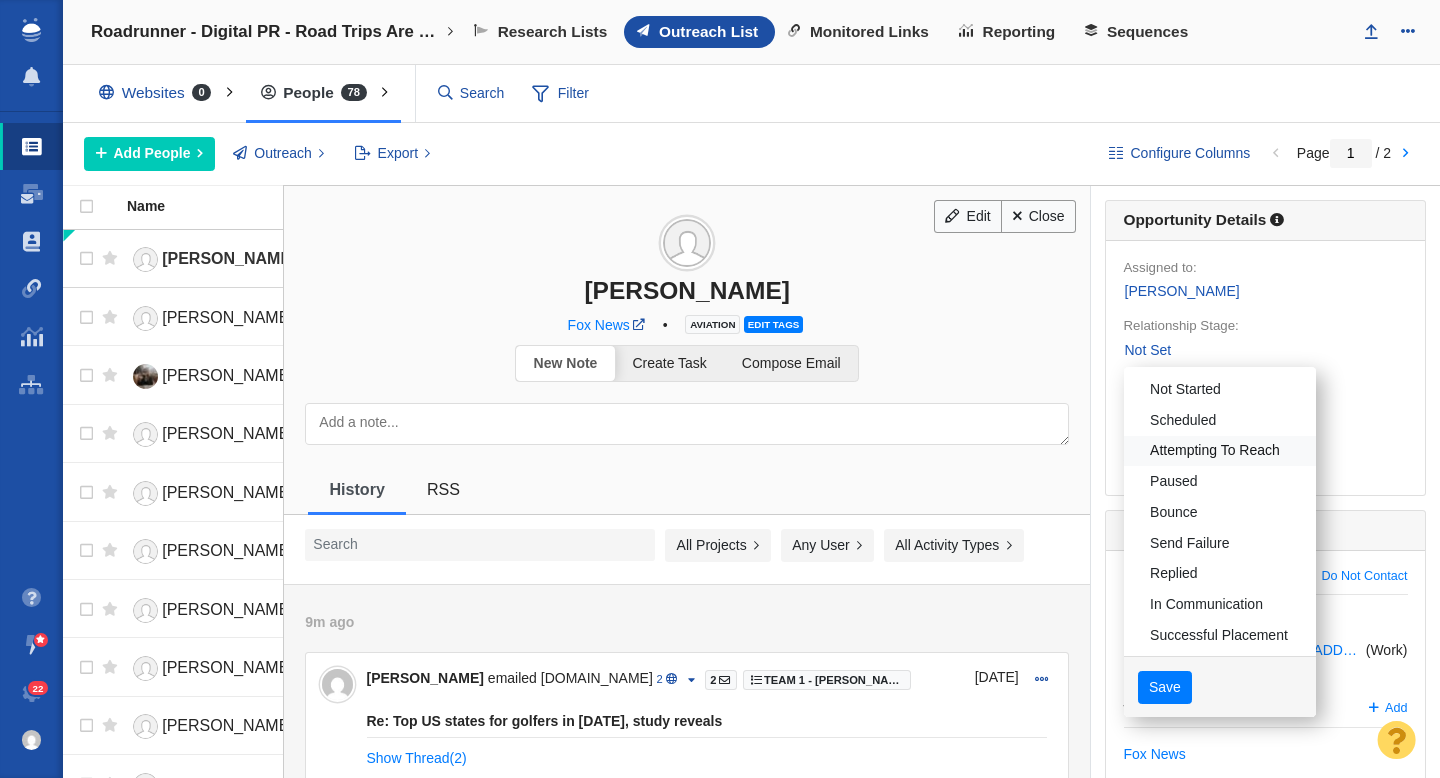 click on "Attempting To Reach" at bounding box center [1220, 451] 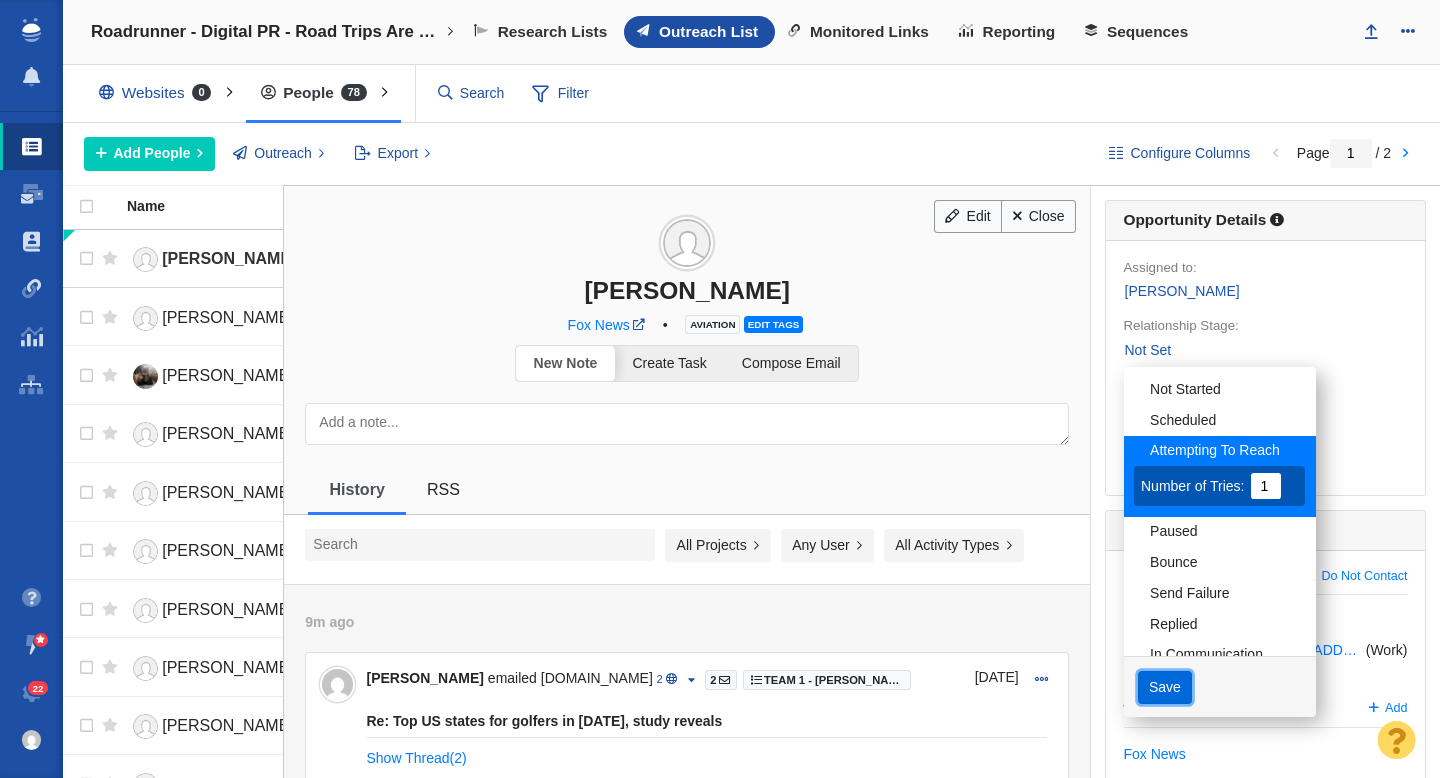 click on "Save" at bounding box center (1165, 688) 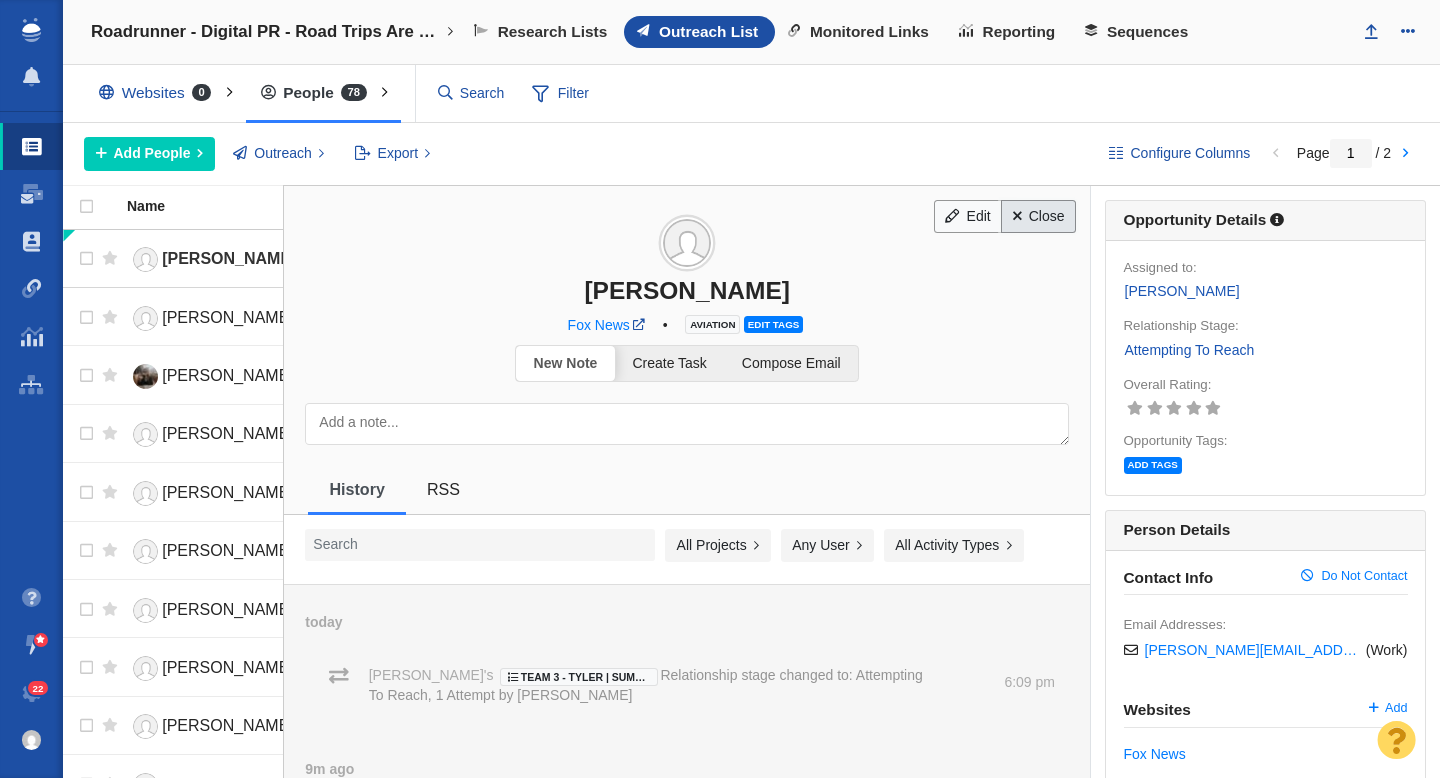click on "Close" at bounding box center (1038, 217) 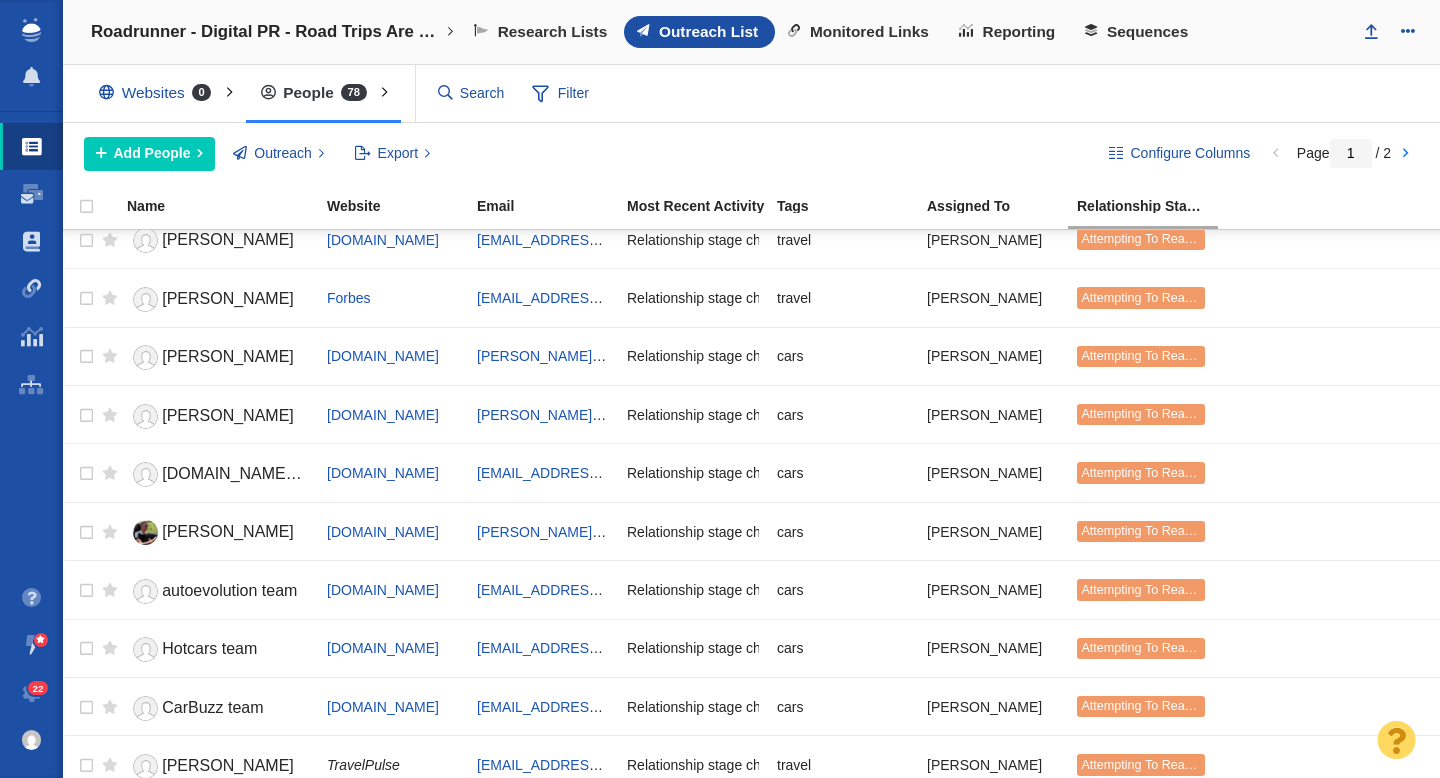 scroll, scrollTop: 0, scrollLeft: 0, axis: both 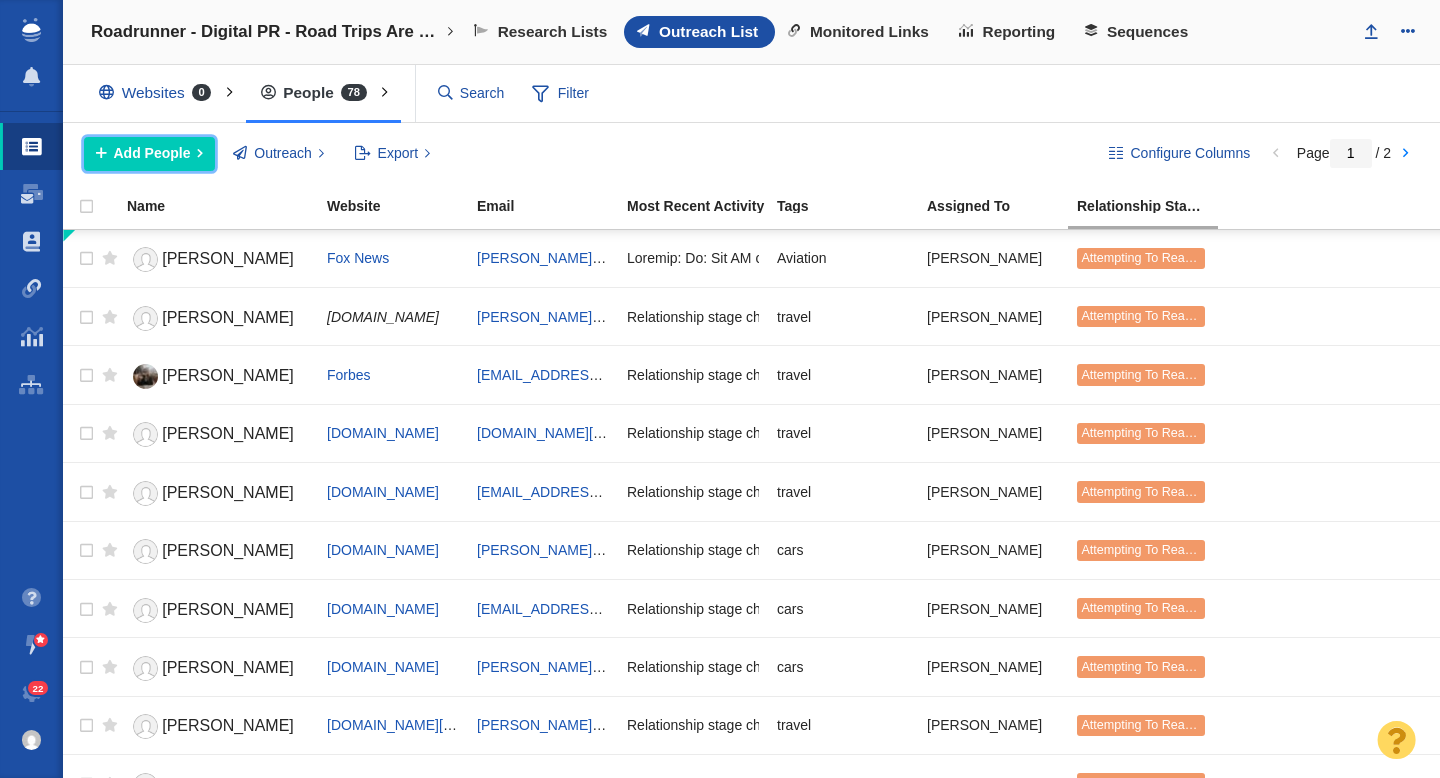 click on "Add People" at bounding box center (152, 153) 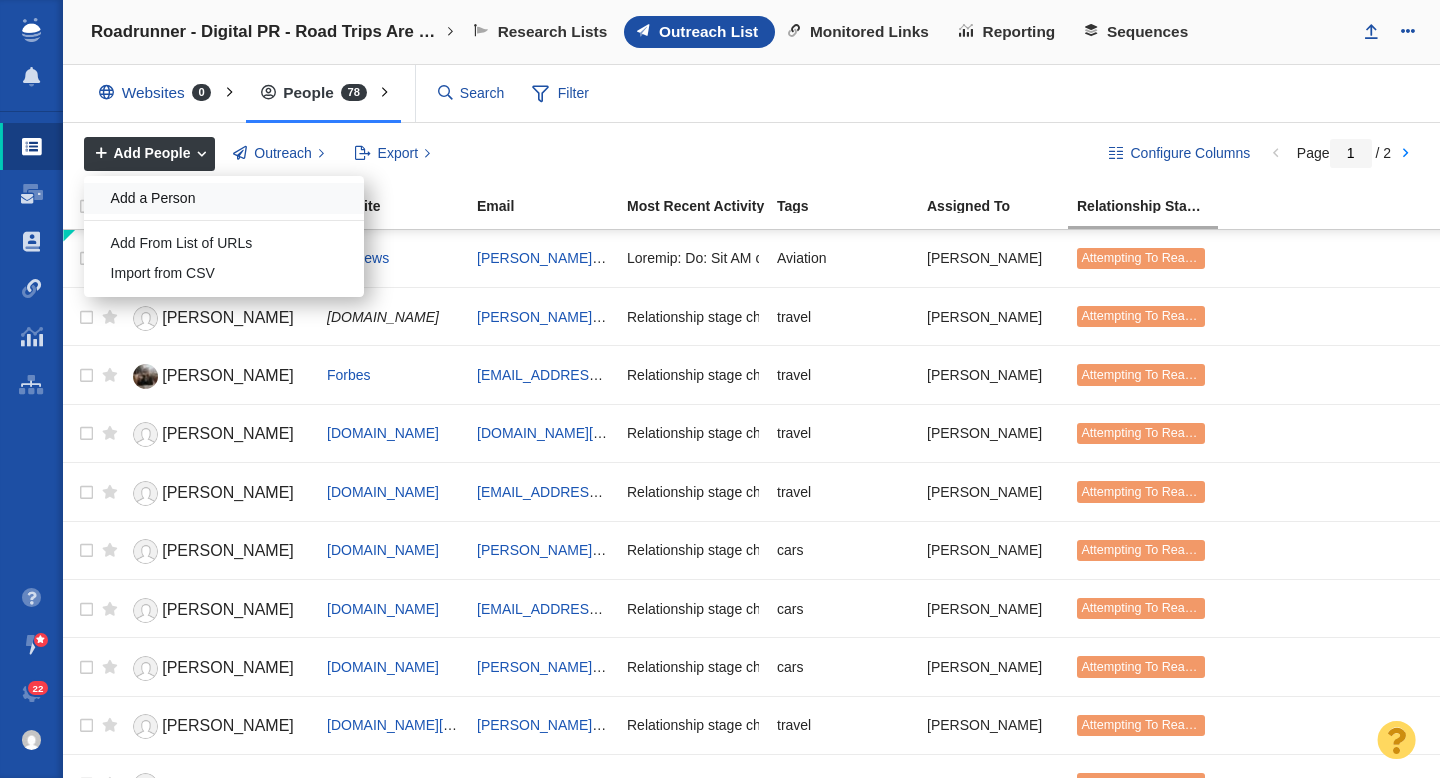 click on "Add a Person" at bounding box center [224, 198] 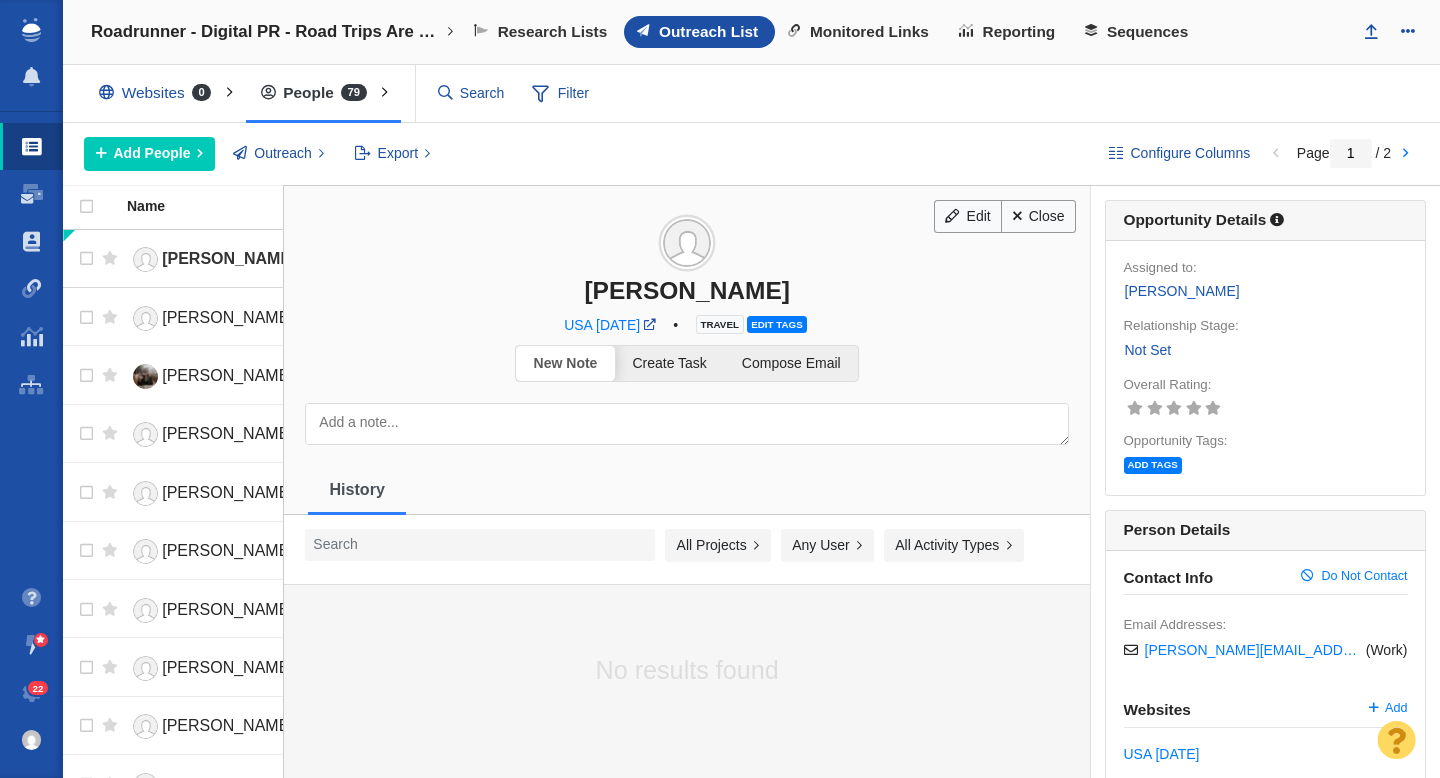 click on "Not Set" at bounding box center [1148, 350] 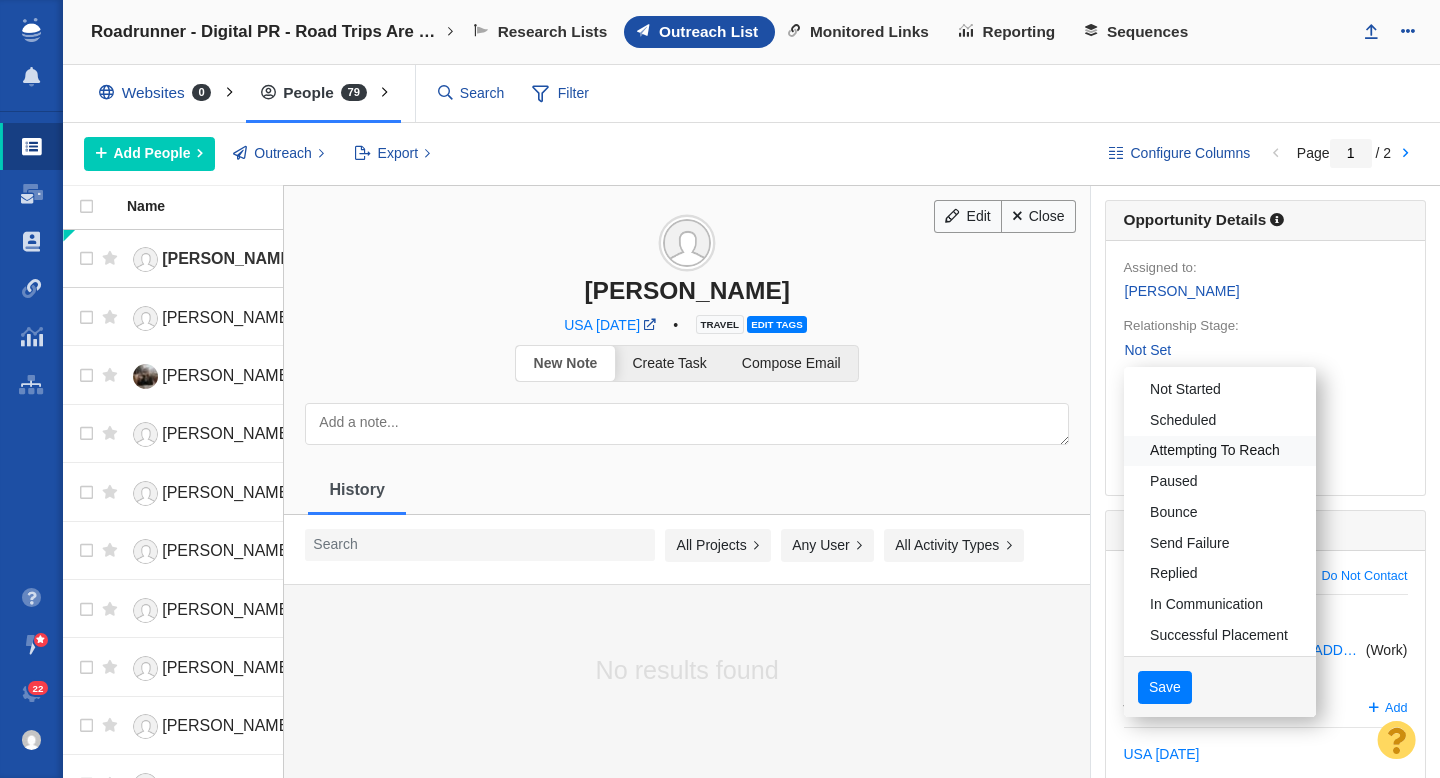 click on "Attempting To Reach" at bounding box center (1220, 451) 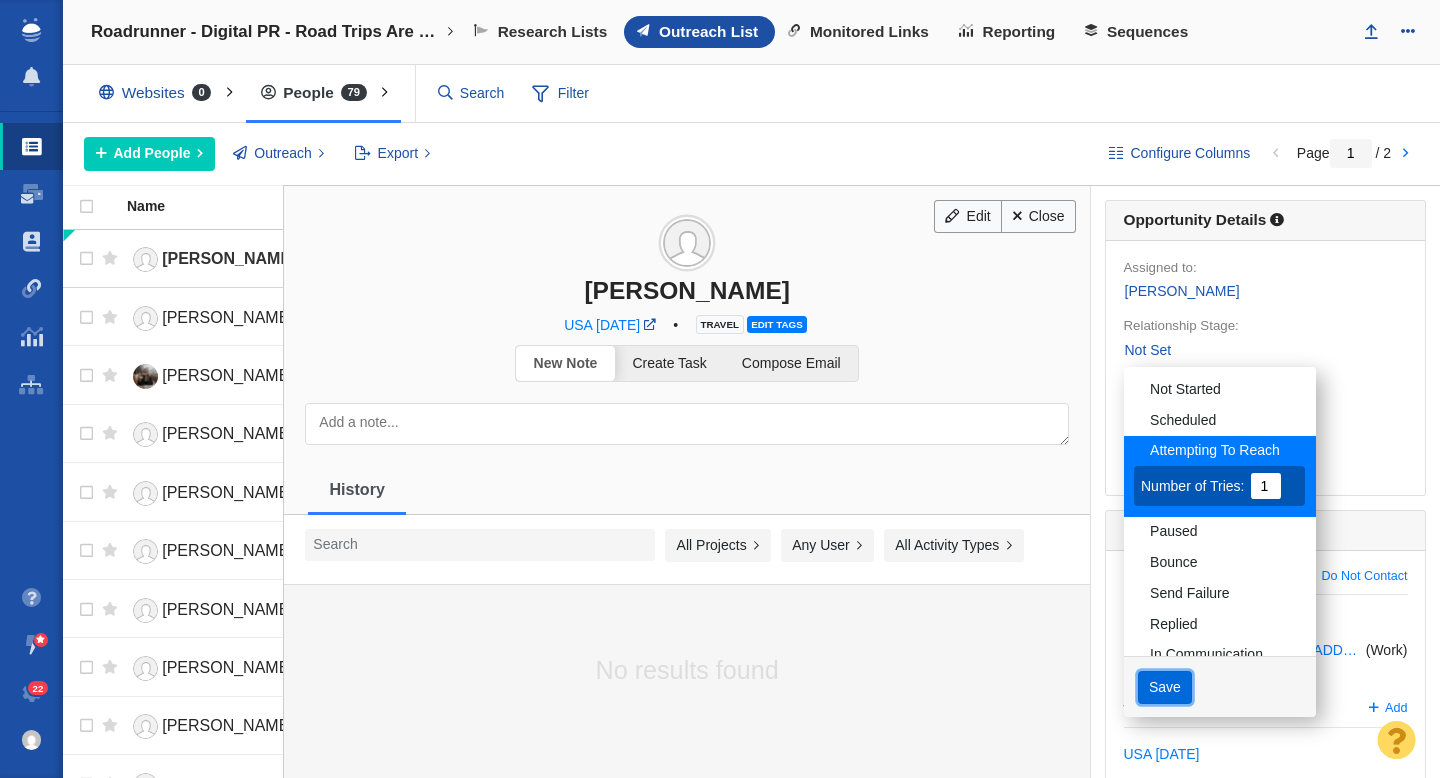 click on "Save" at bounding box center [1165, 688] 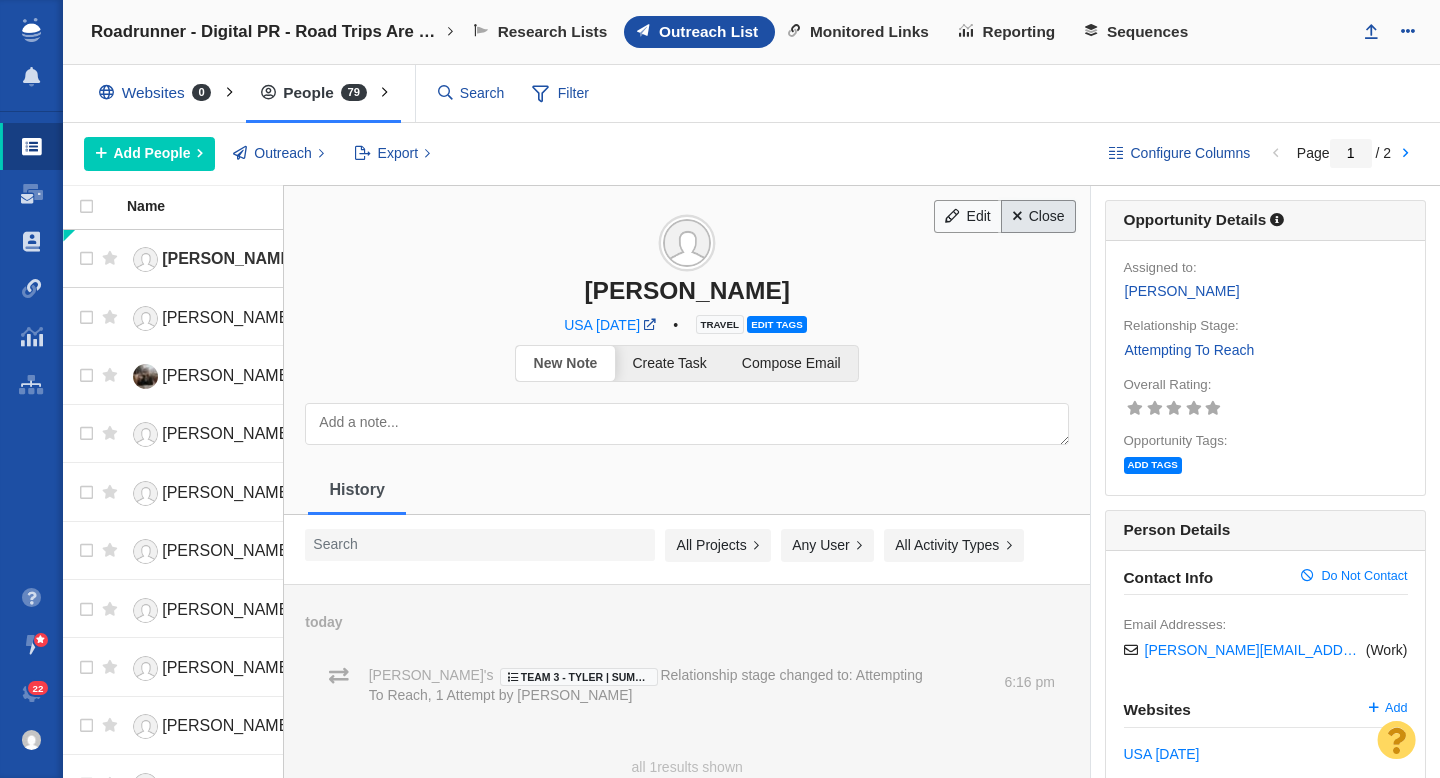click on "Close" at bounding box center [1038, 217] 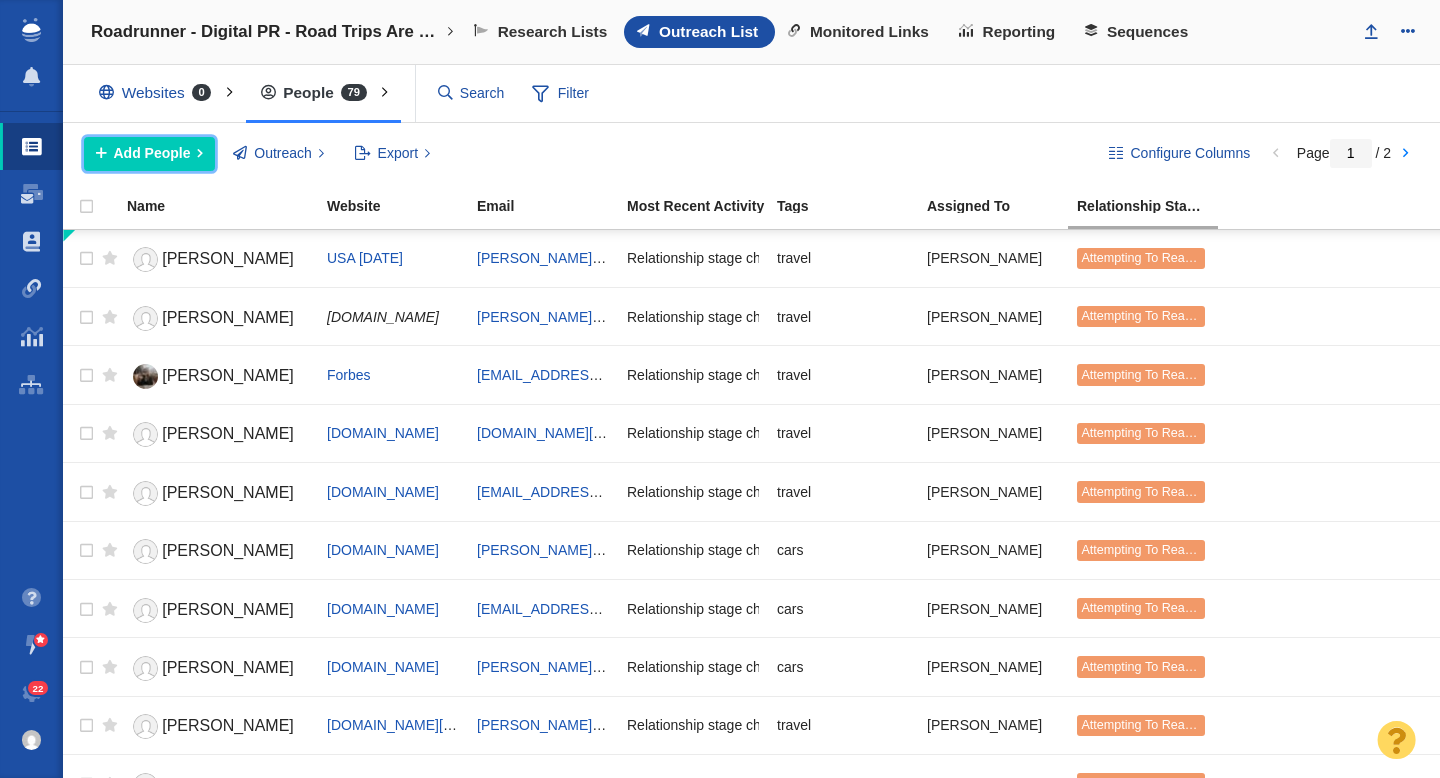 click on "Add People" at bounding box center (152, 153) 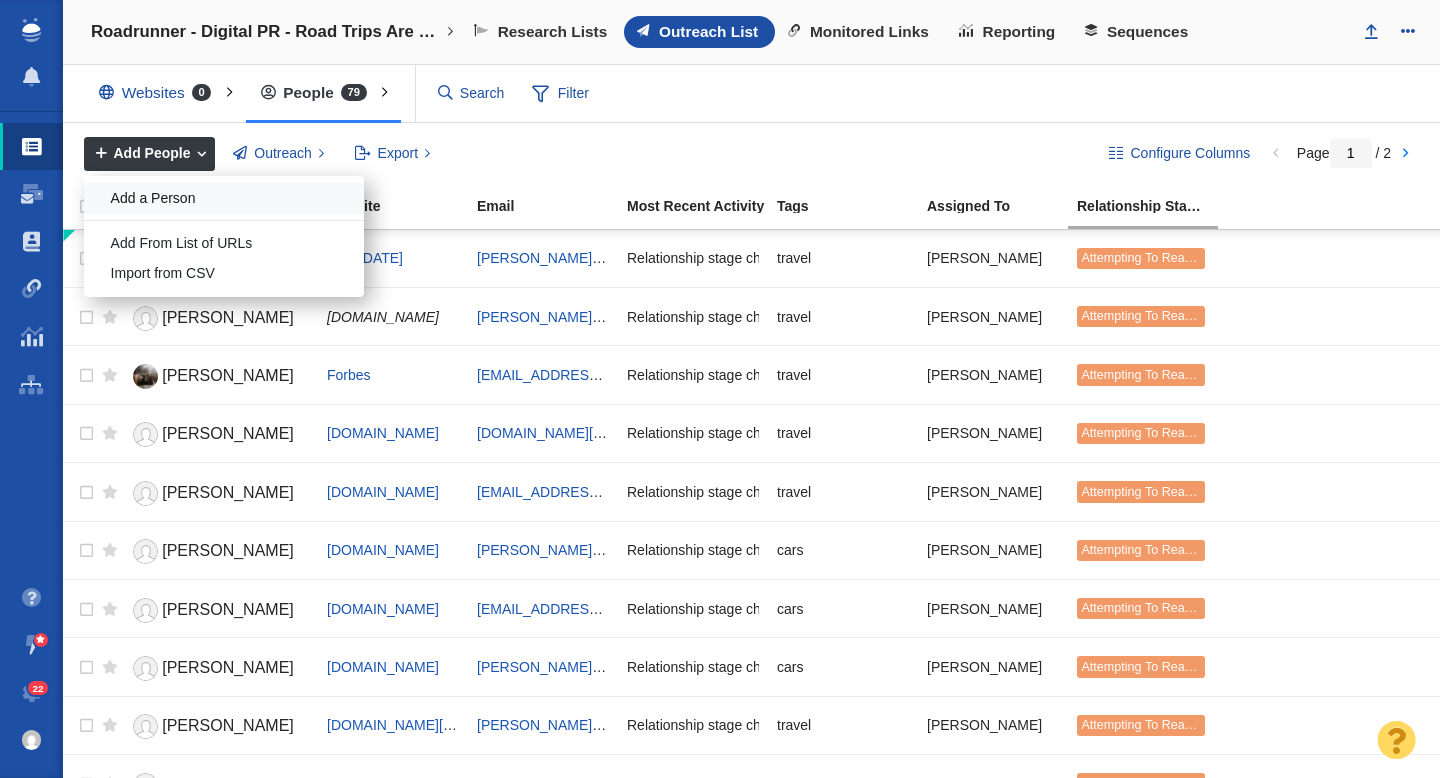 click on "Add a Person" at bounding box center (224, 198) 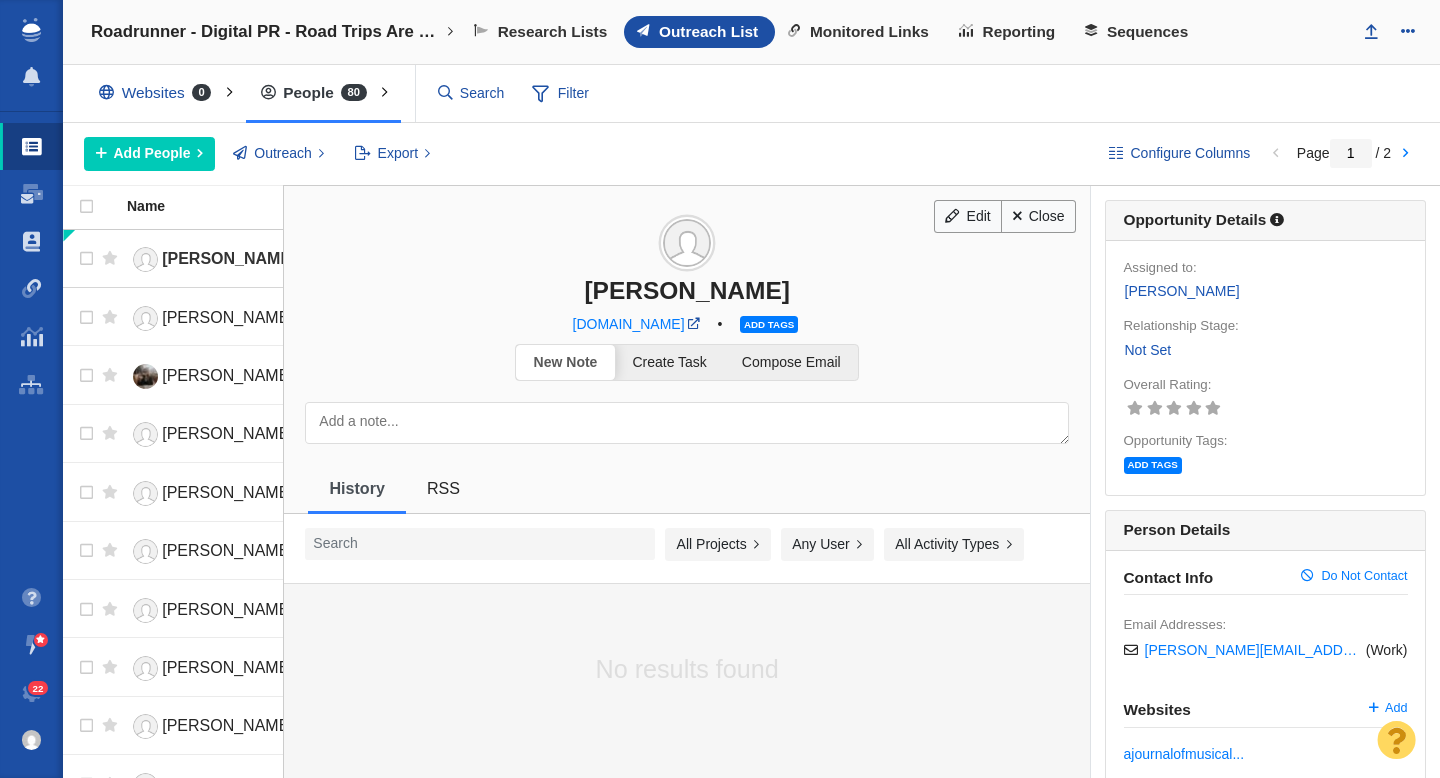 click on "Not Set" at bounding box center (1148, 350) 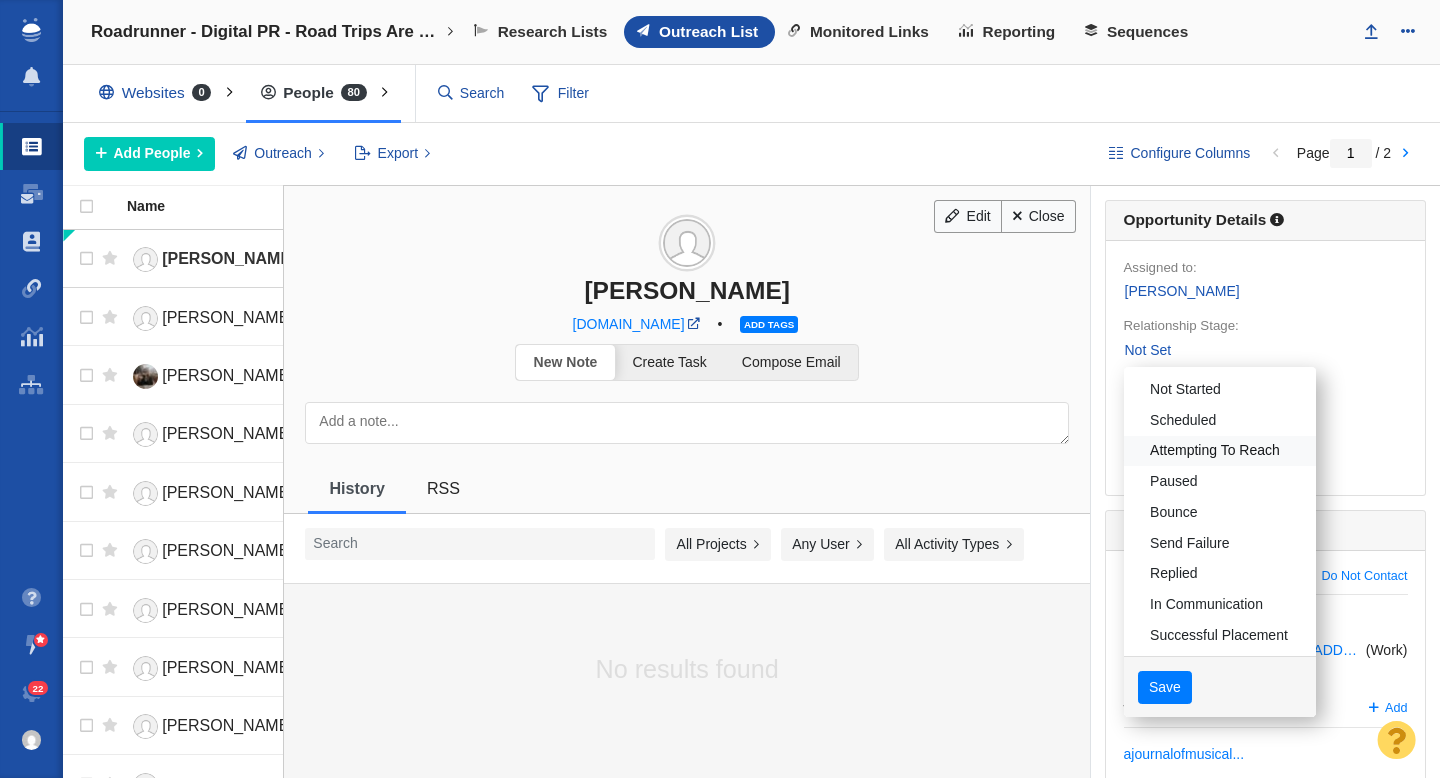 click on "Attempting To Reach" at bounding box center (1220, 451) 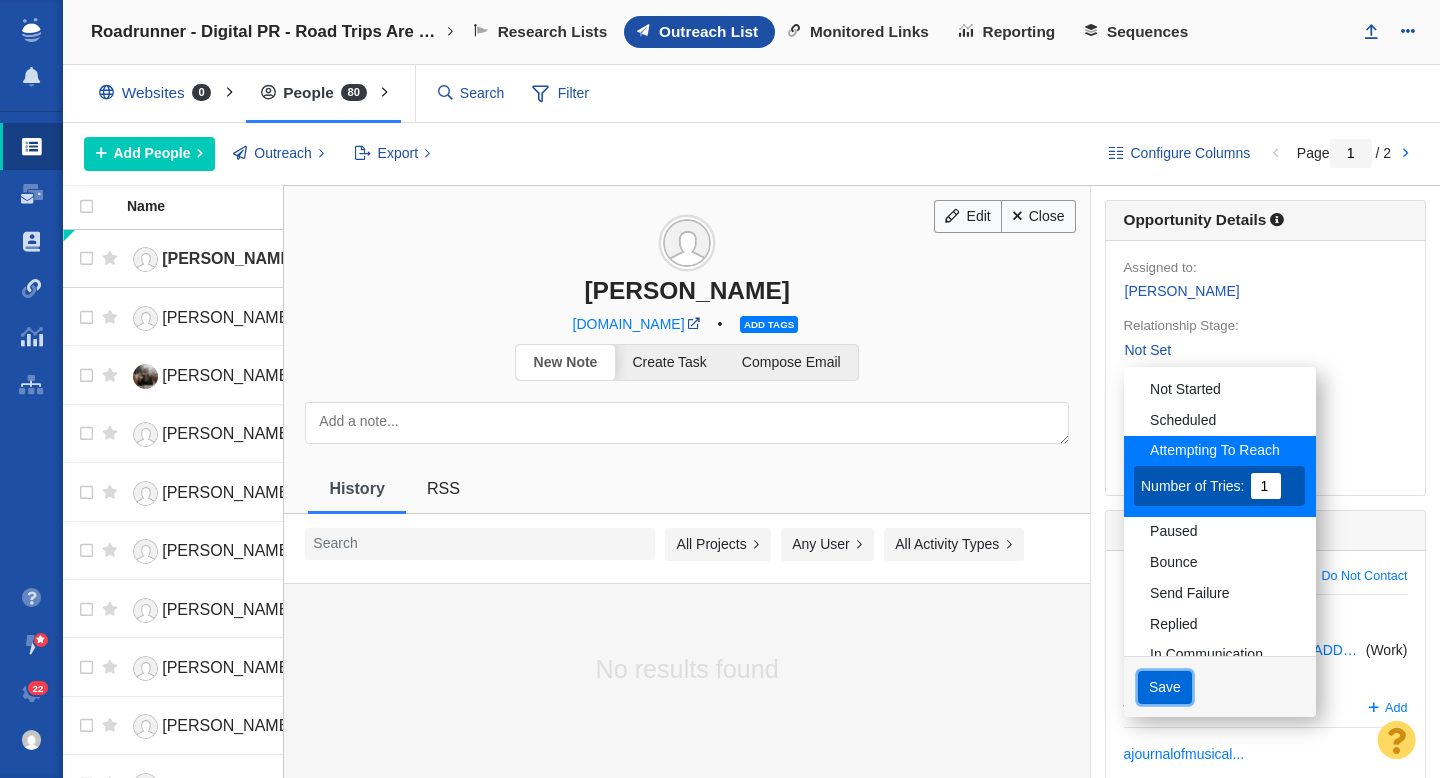 click on "Save" at bounding box center (1165, 688) 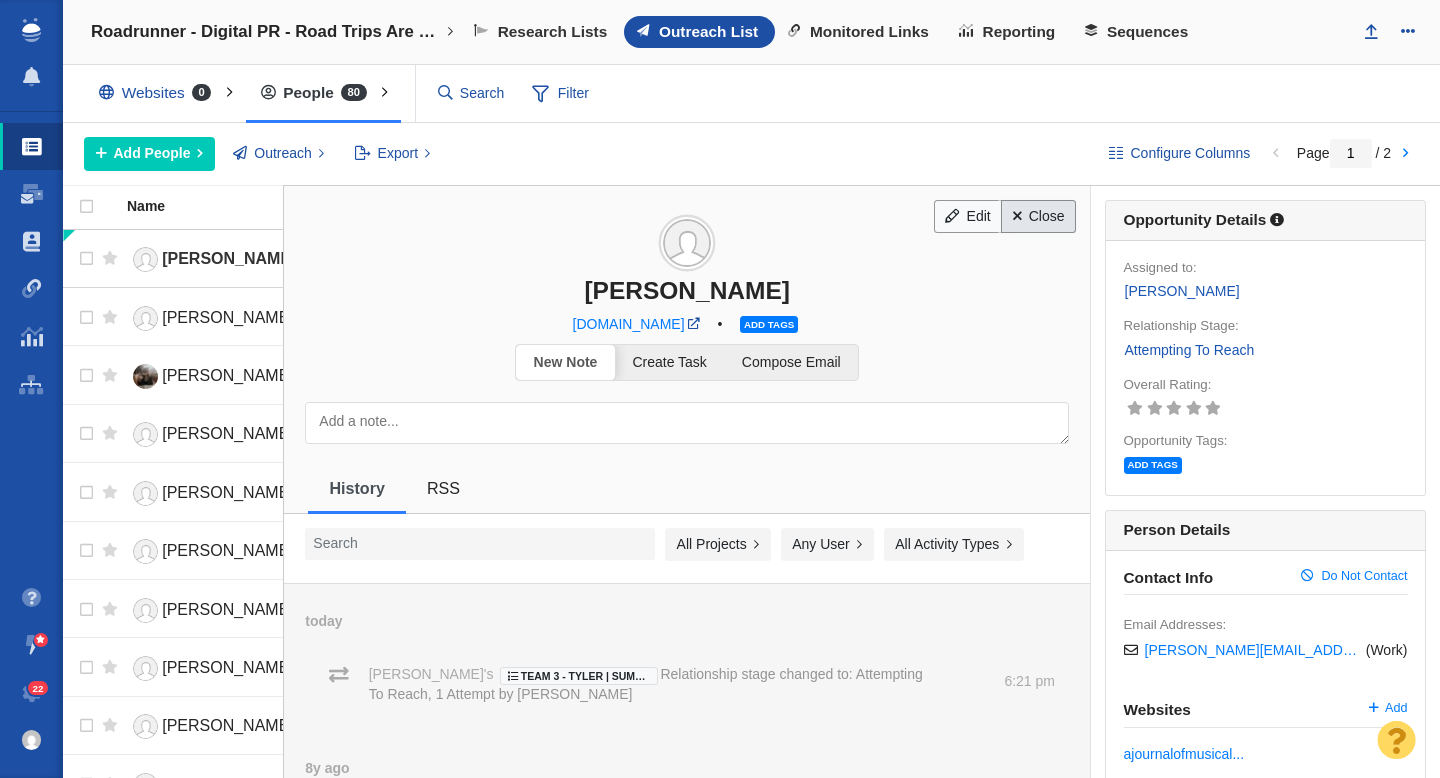 click on "Close" at bounding box center (1038, 217) 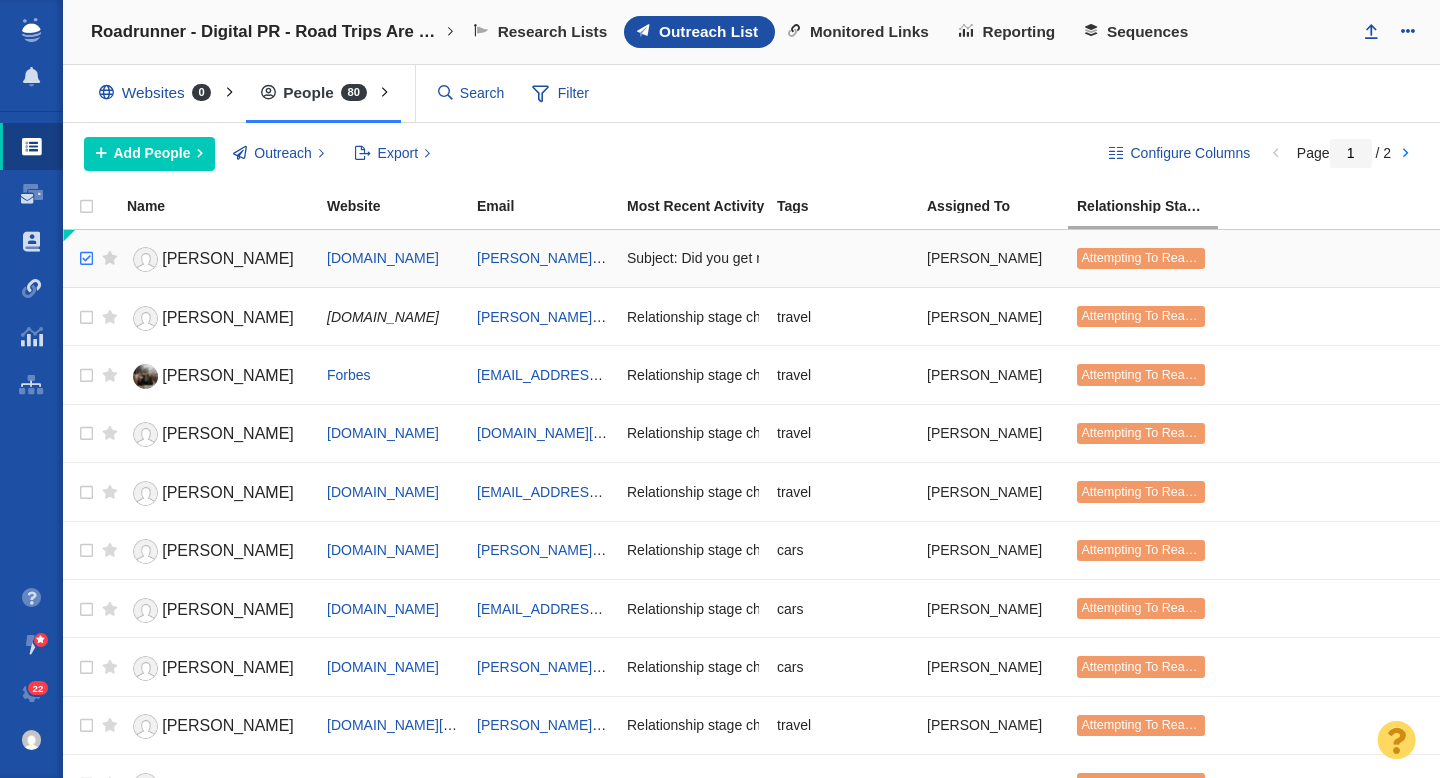 checkbox on "true" 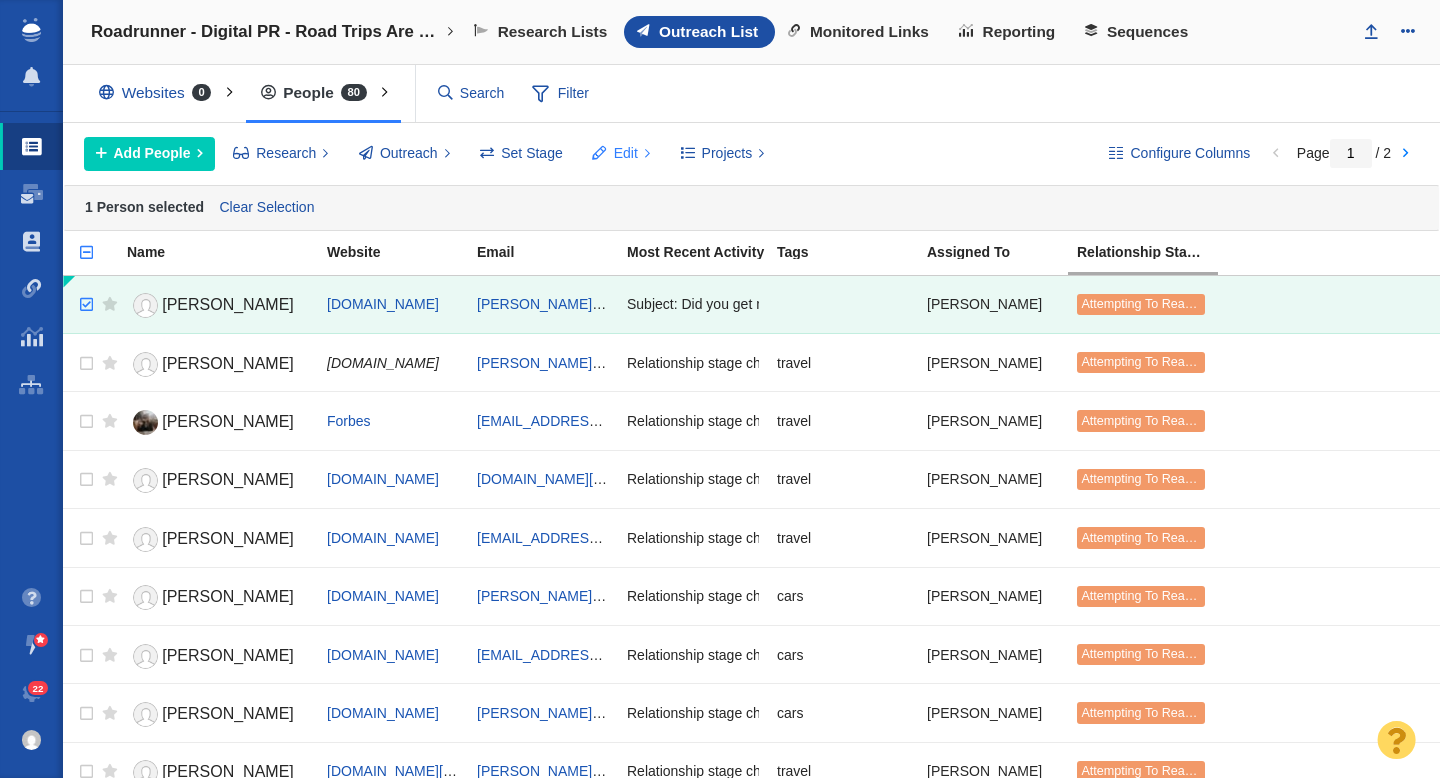 click at bounding box center [600, 153] 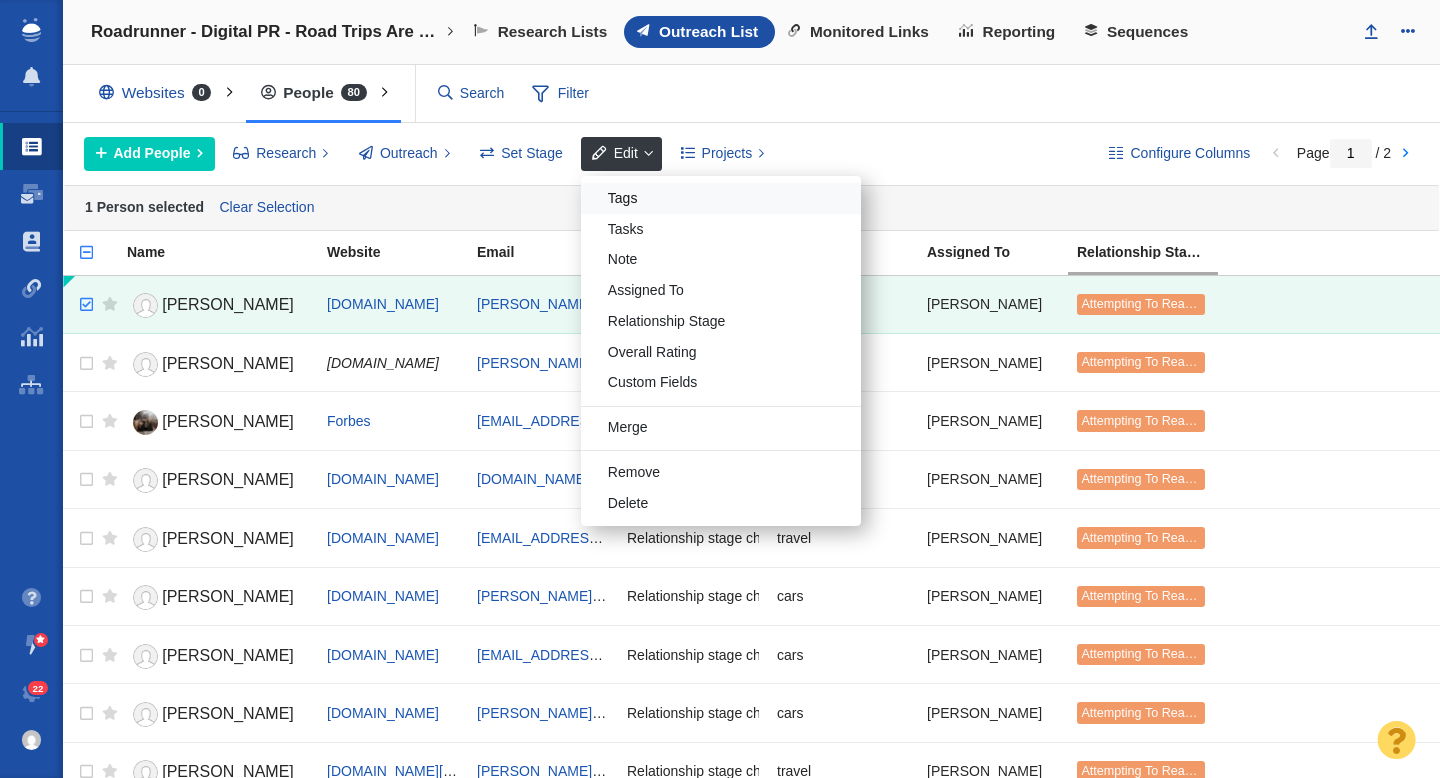 click on "Tags" at bounding box center [721, 198] 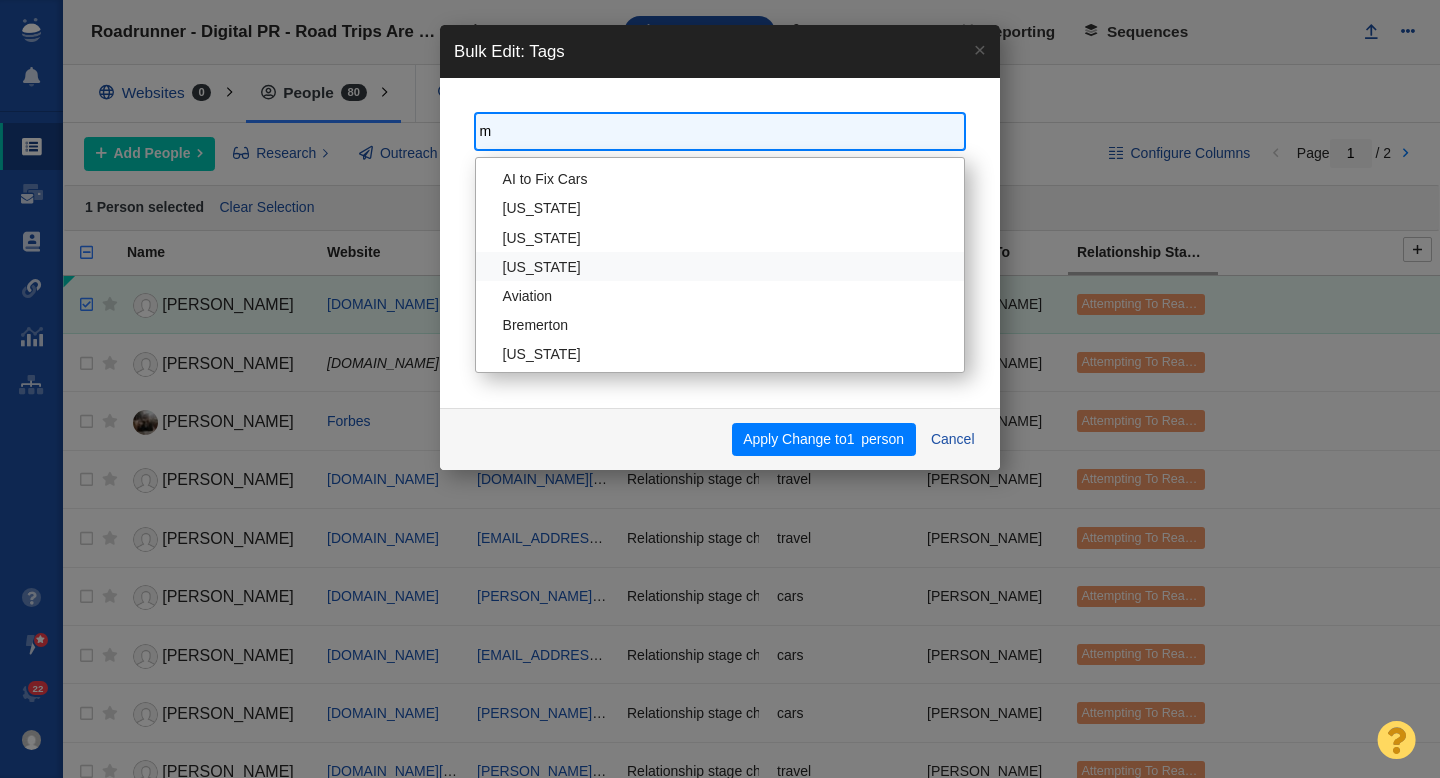 scroll, scrollTop: 0, scrollLeft: 0, axis: both 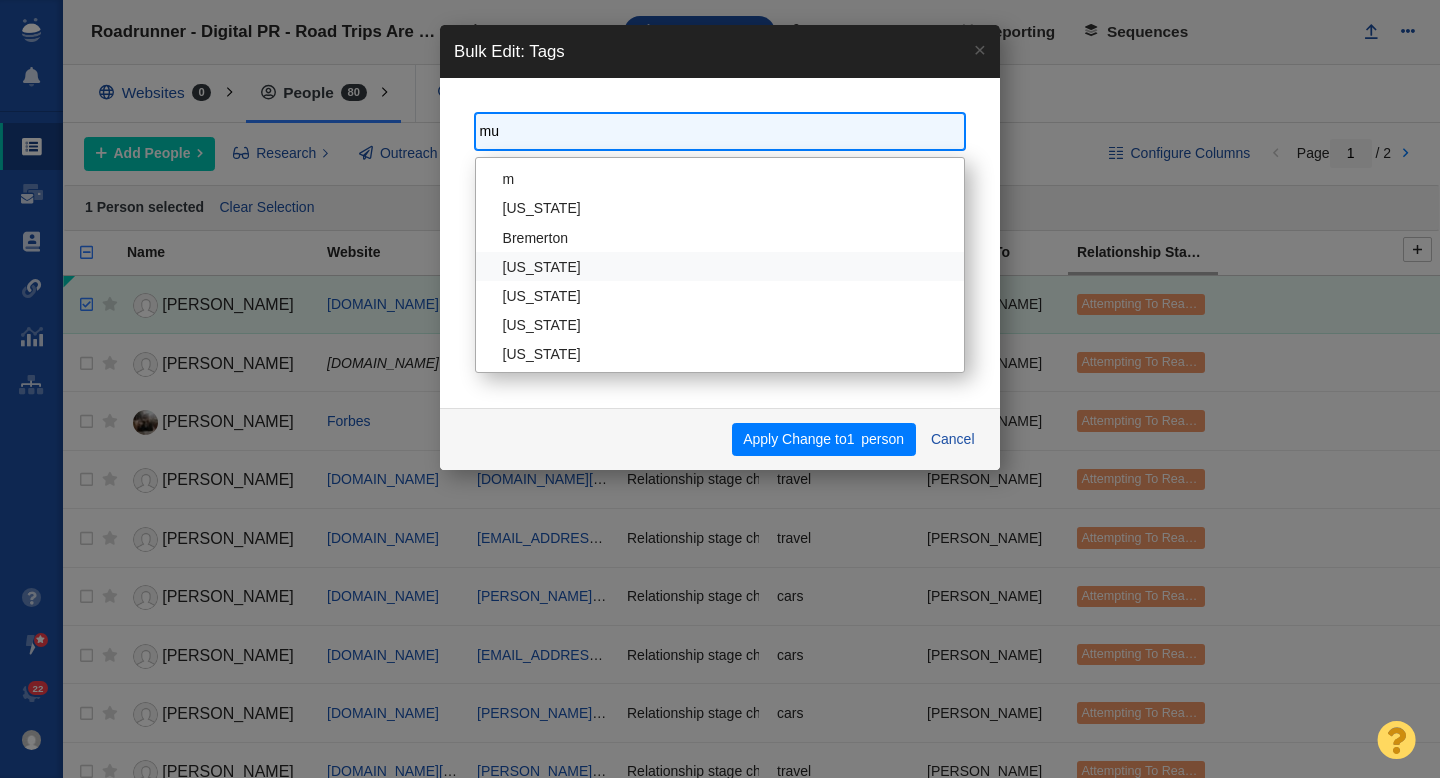 type on "mus" 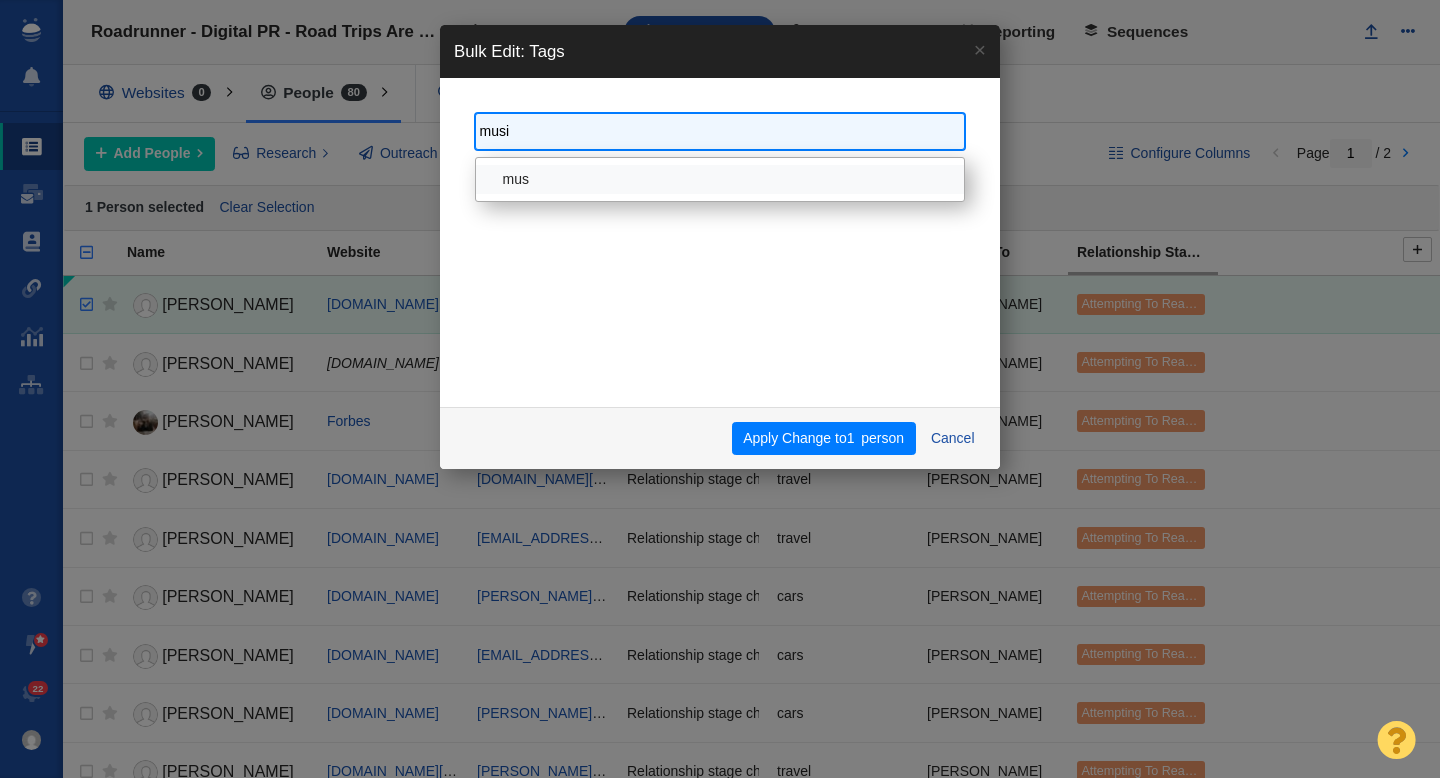 type on "music" 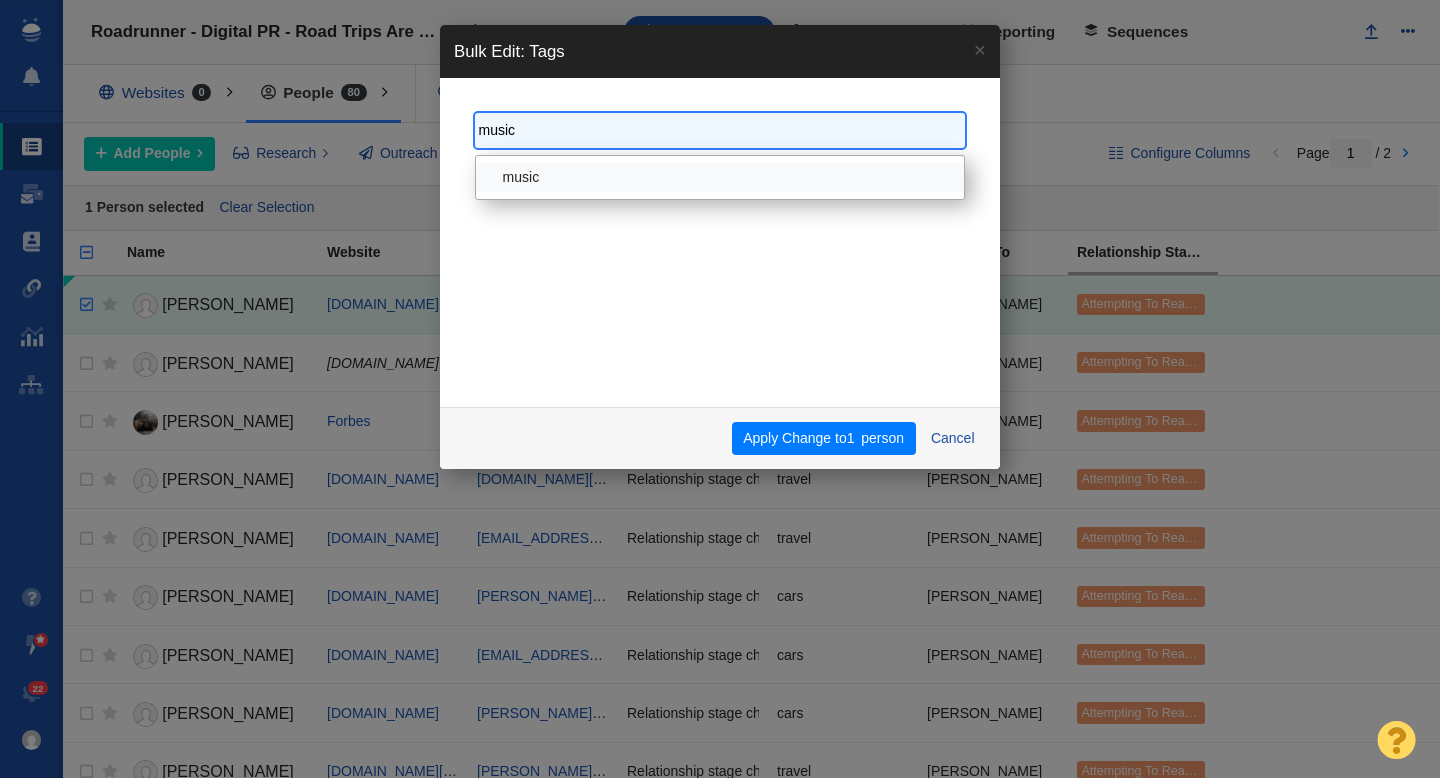 select on "music" 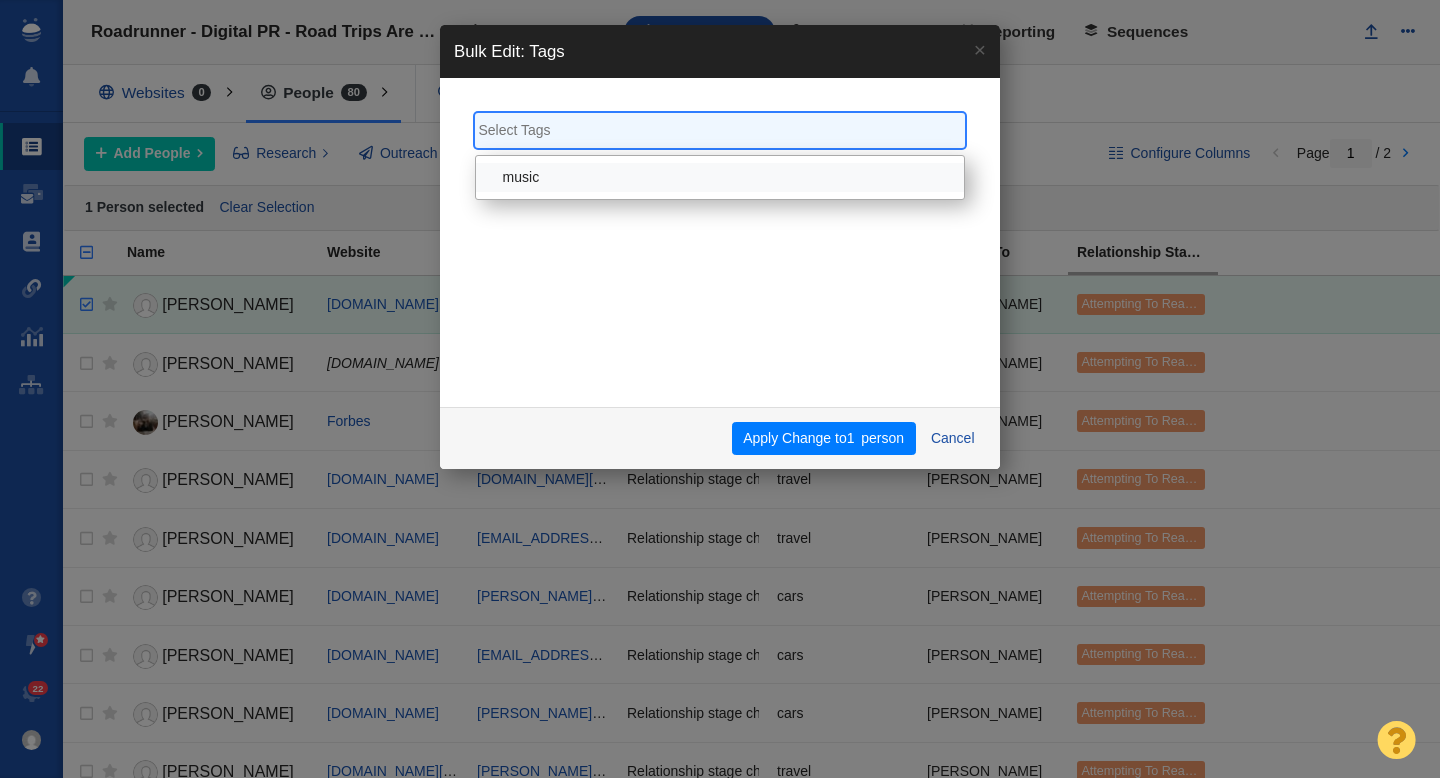 scroll, scrollTop: 0, scrollLeft: 0, axis: both 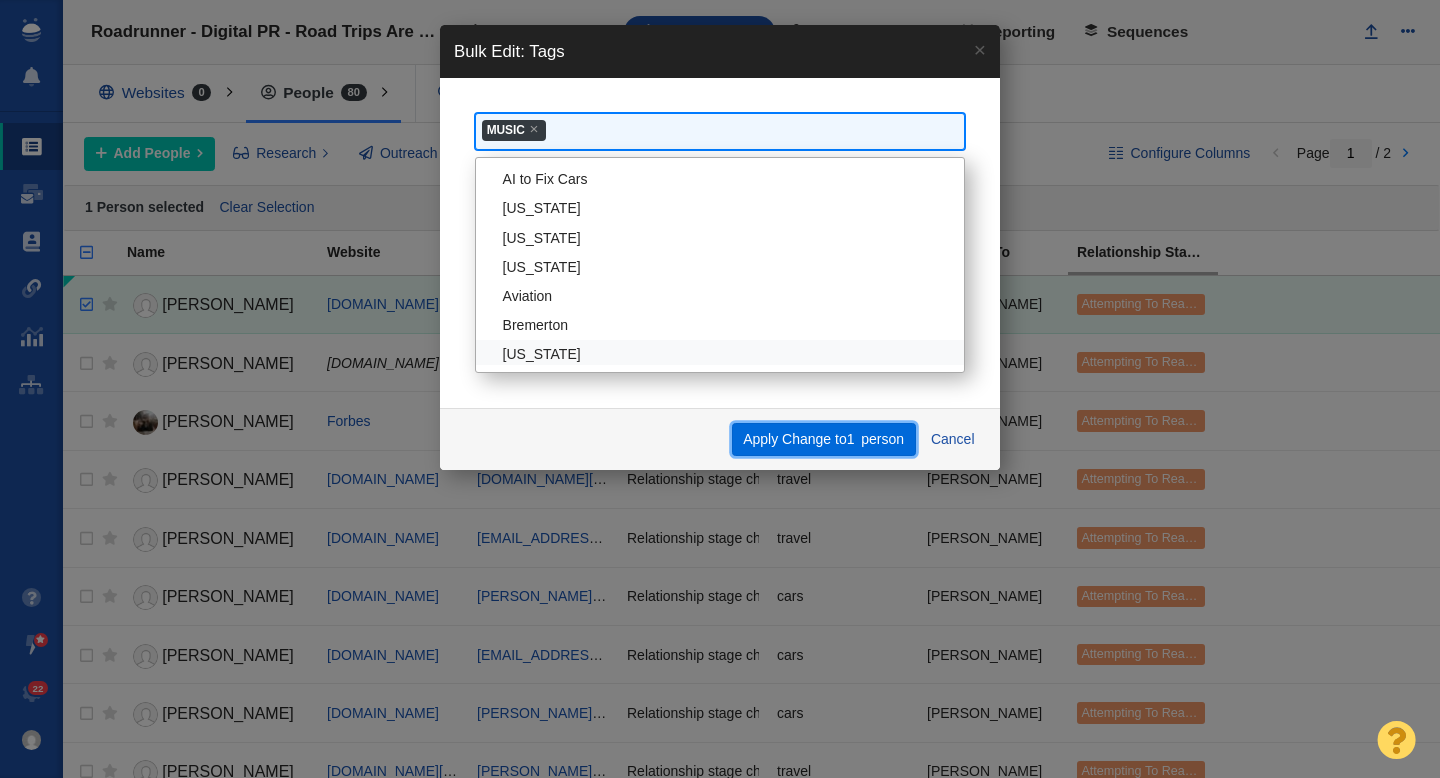 click on "Apply Change to  1   person" at bounding box center (824, 440) 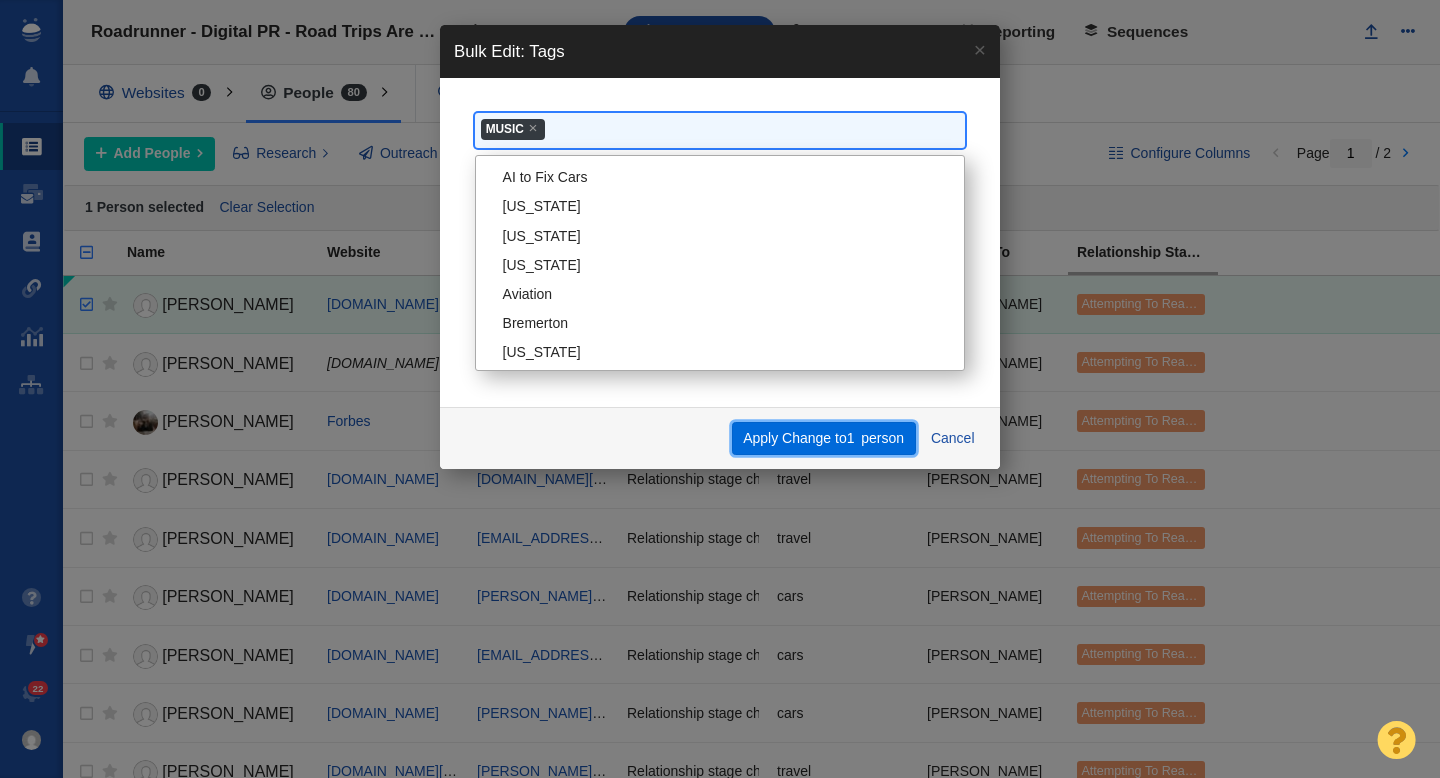 scroll, scrollTop: 1728, scrollLeft: 0, axis: vertical 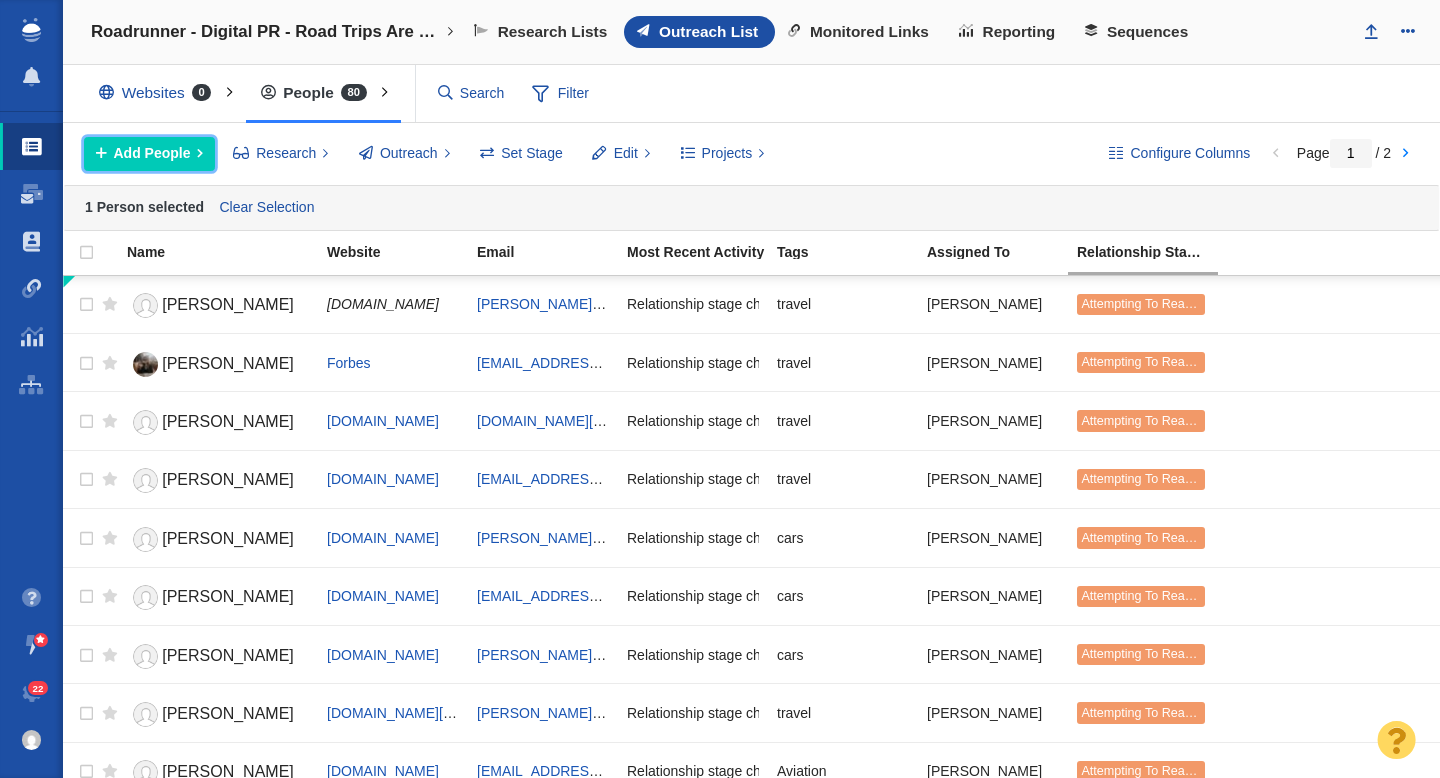 click on "Add People" at bounding box center [152, 153] 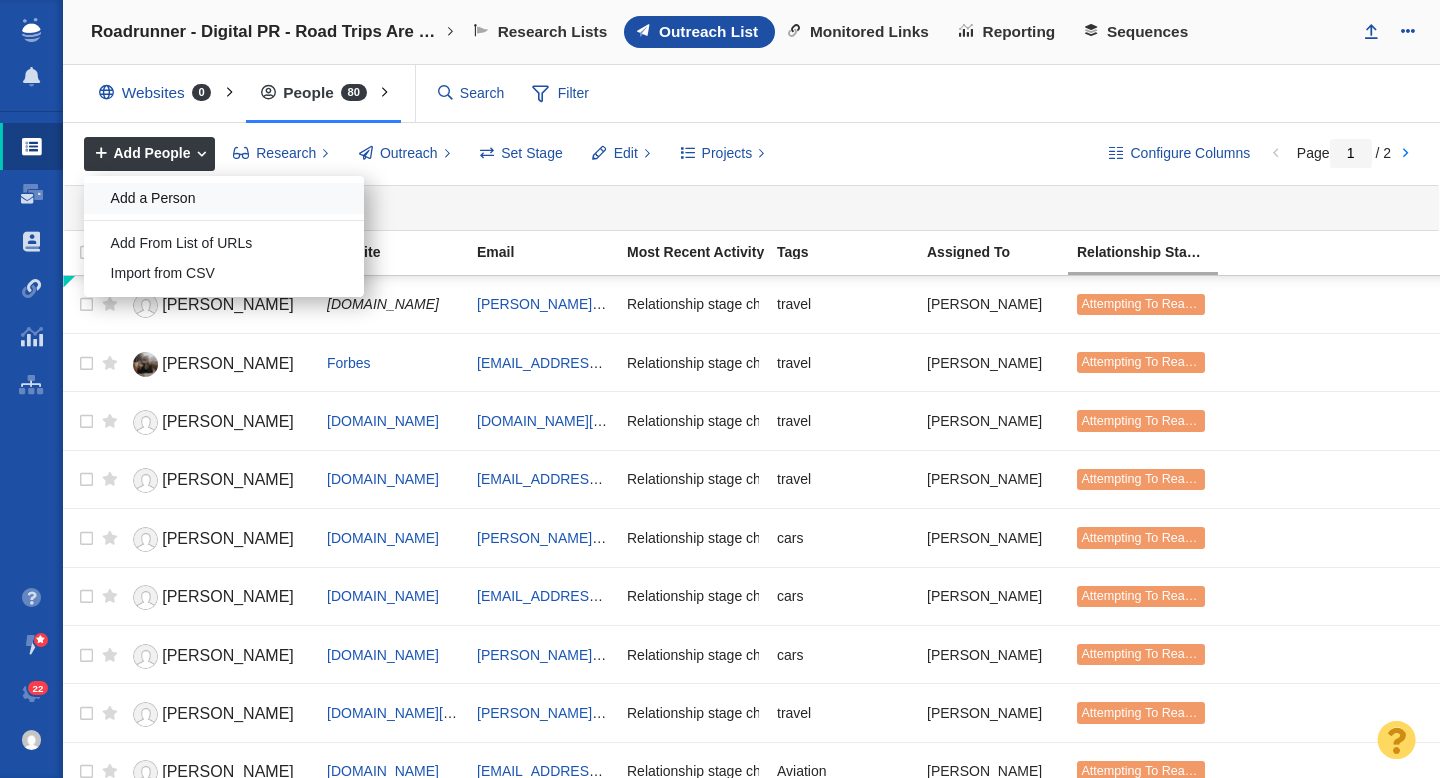 click on "Add a Person" at bounding box center (224, 198) 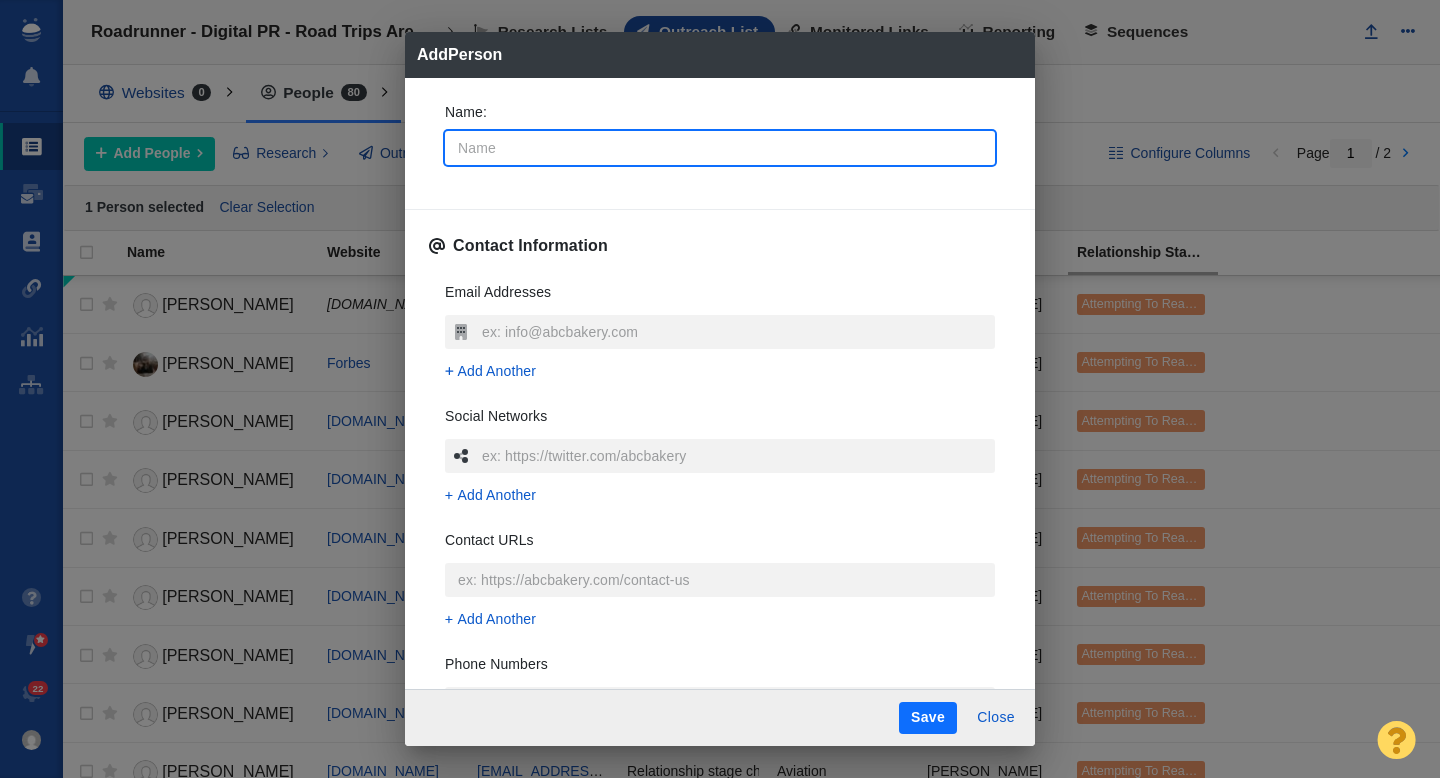 type on "B" 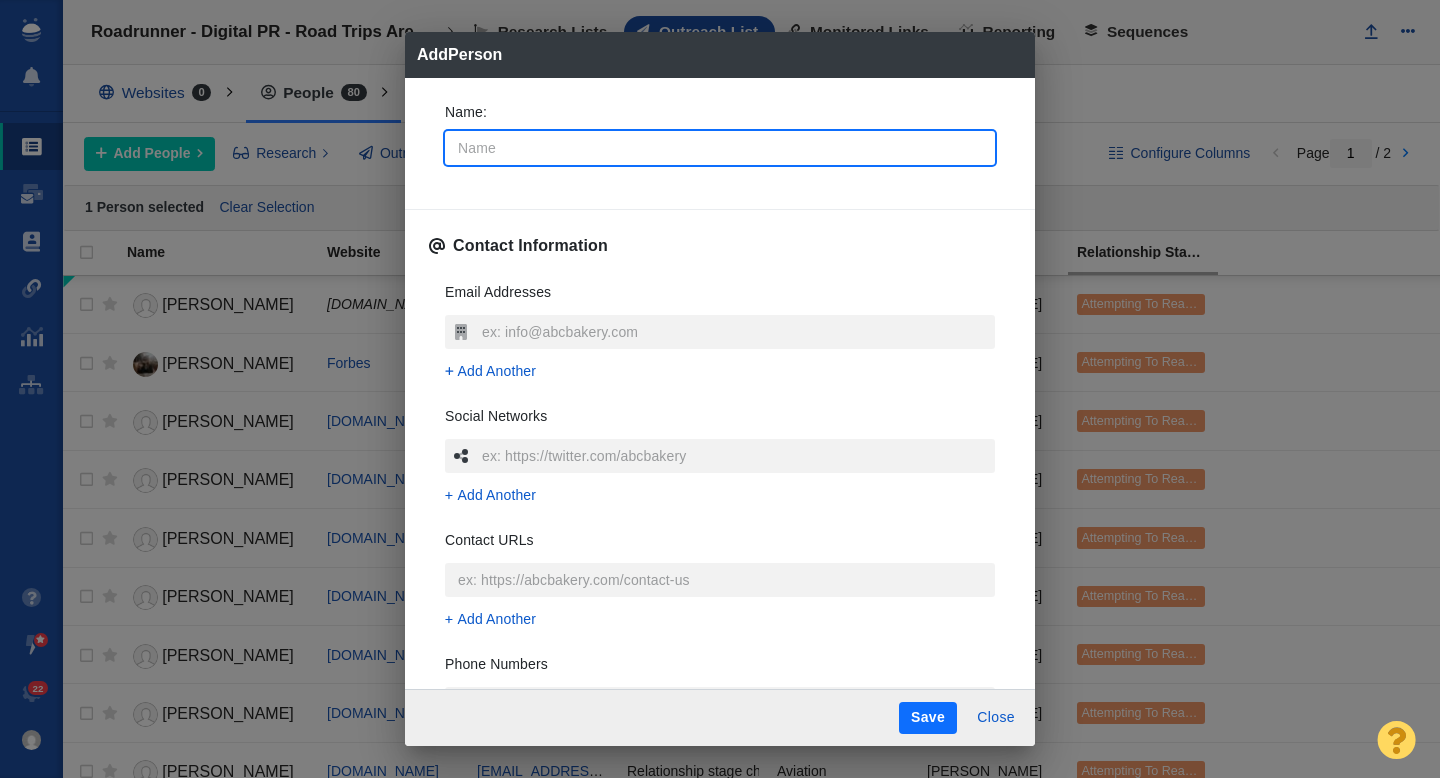 type on "x" 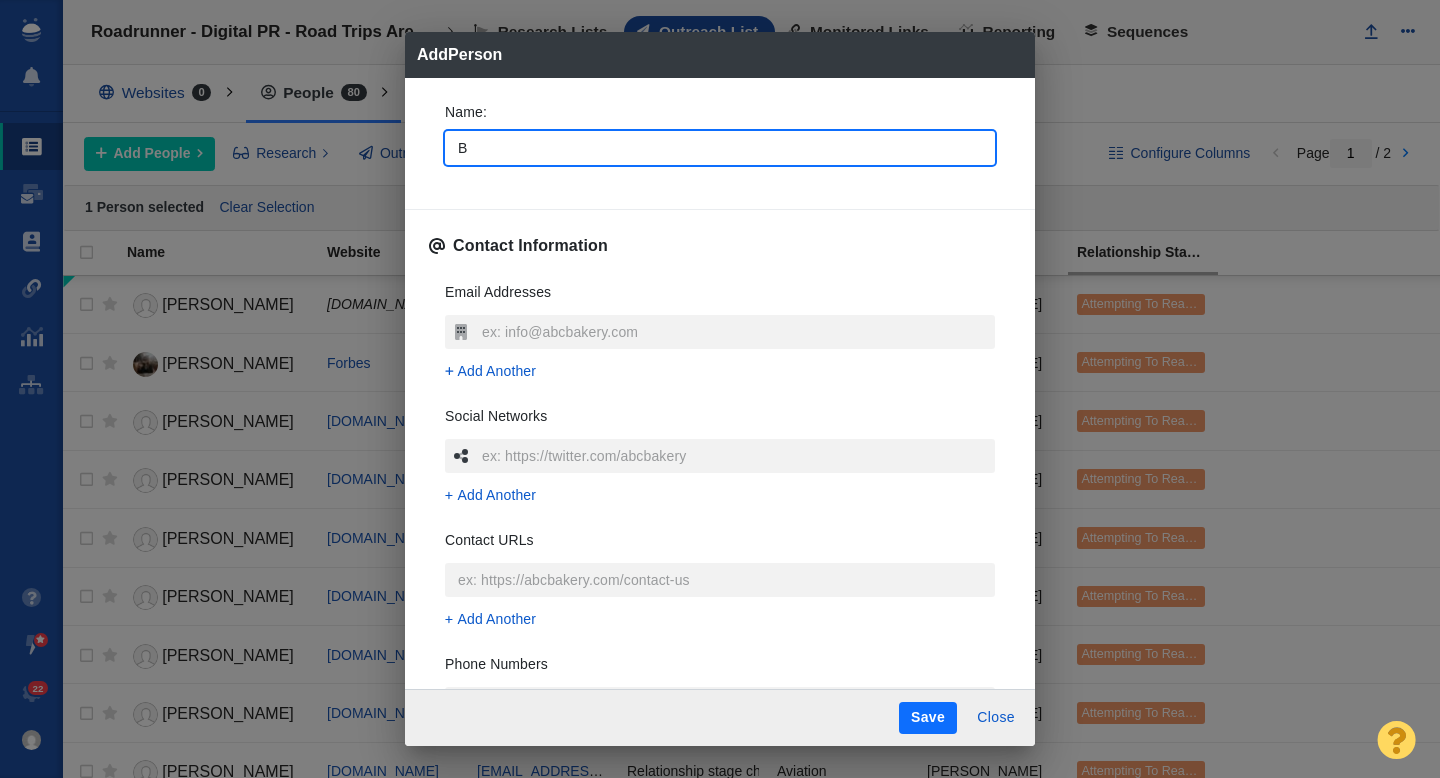 type on "Br" 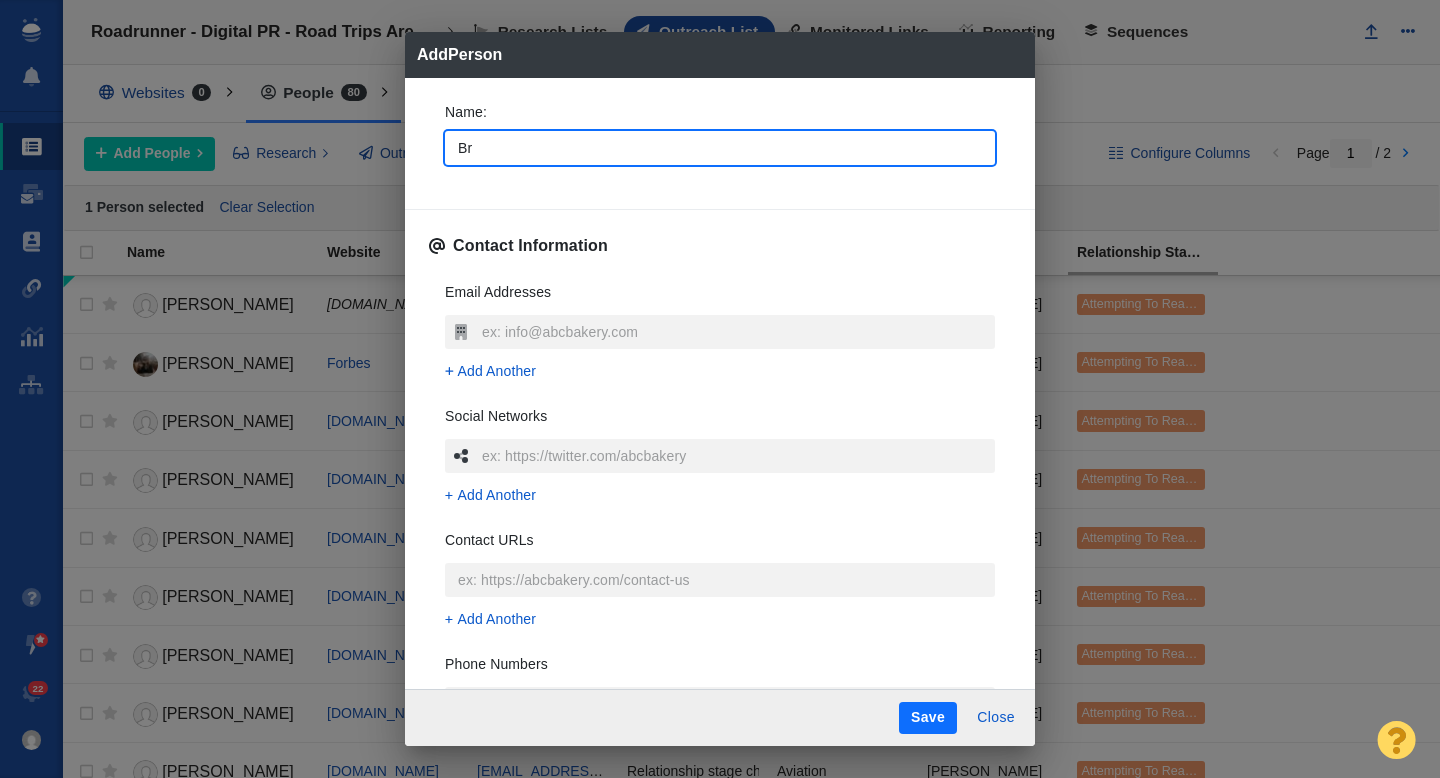 type on "Bru" 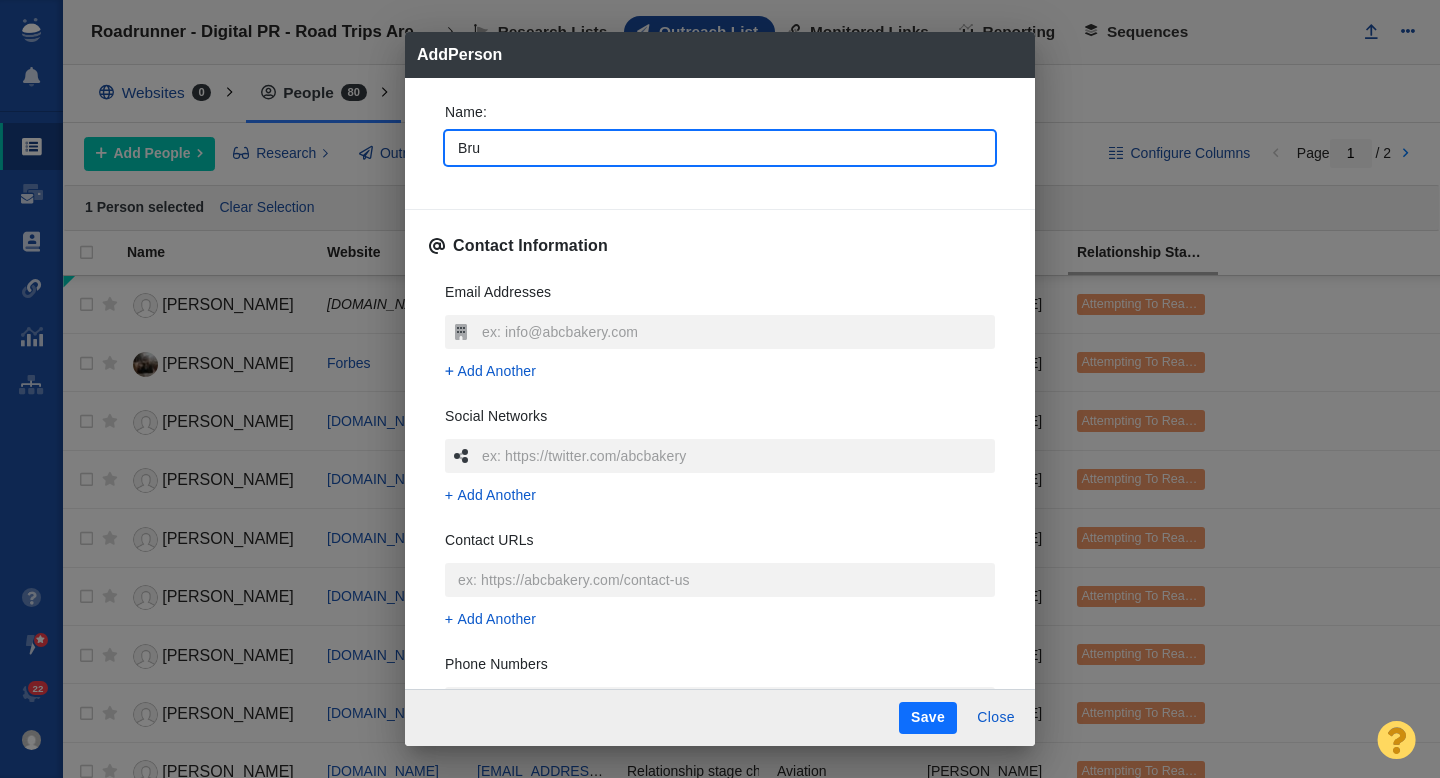 type on "Bruc" 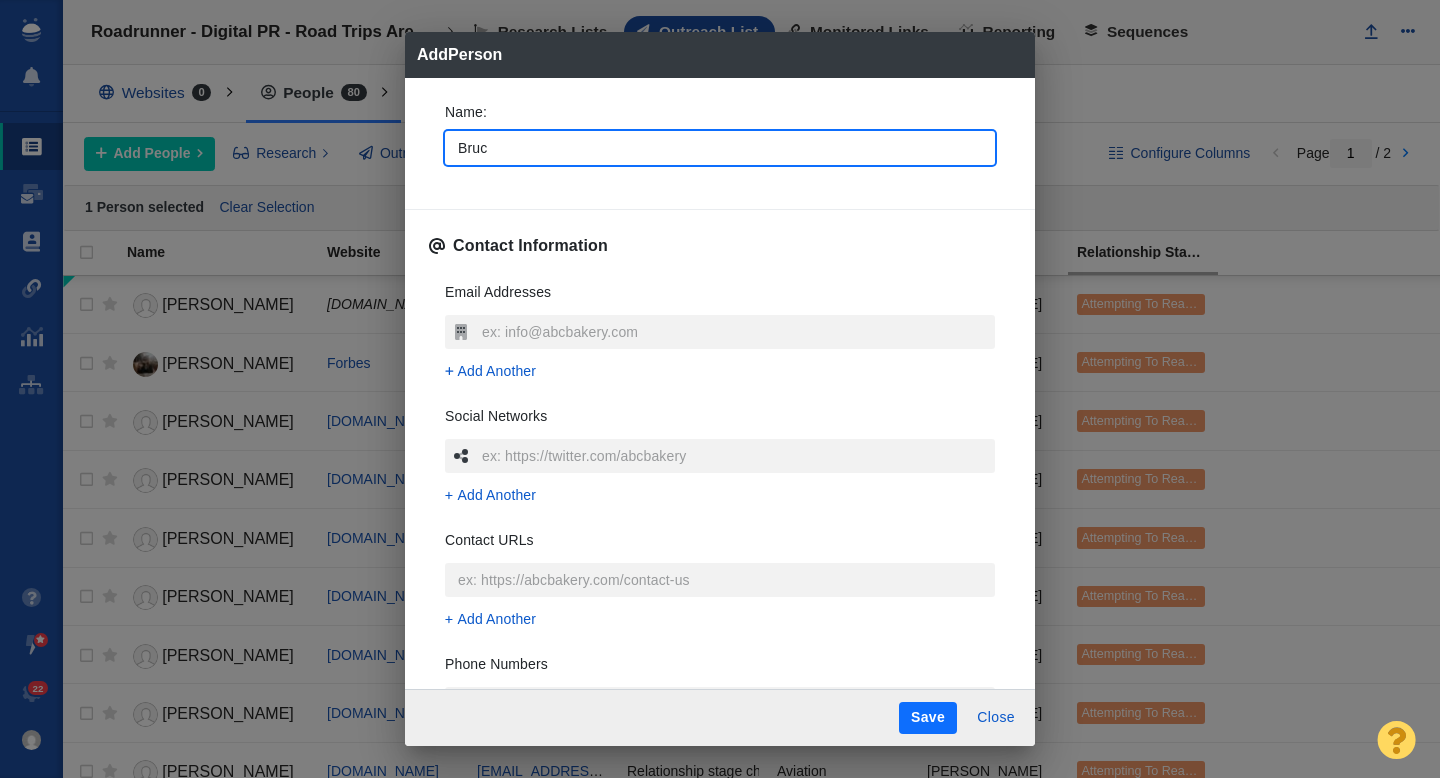 type on "[PERSON_NAME]" 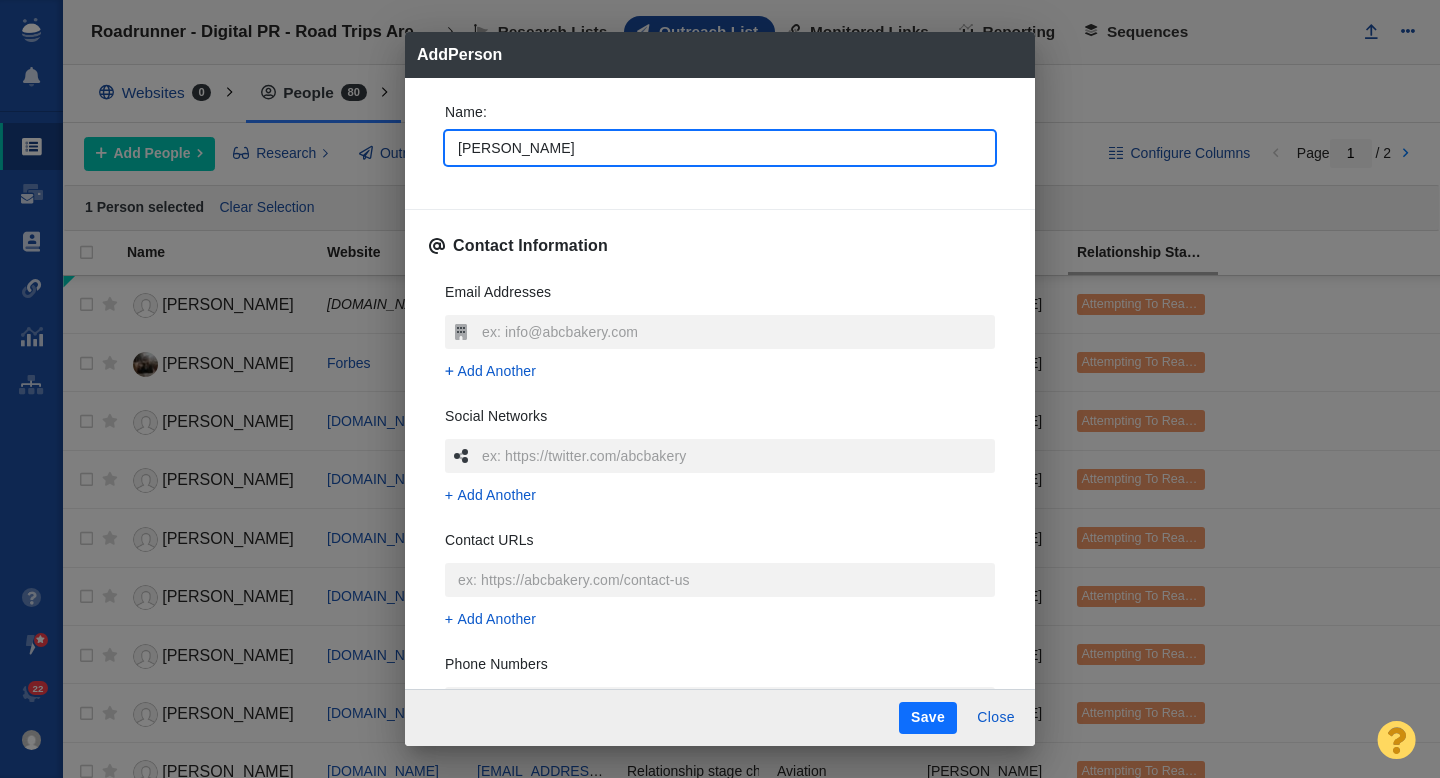 type on "[PERSON_NAME]" 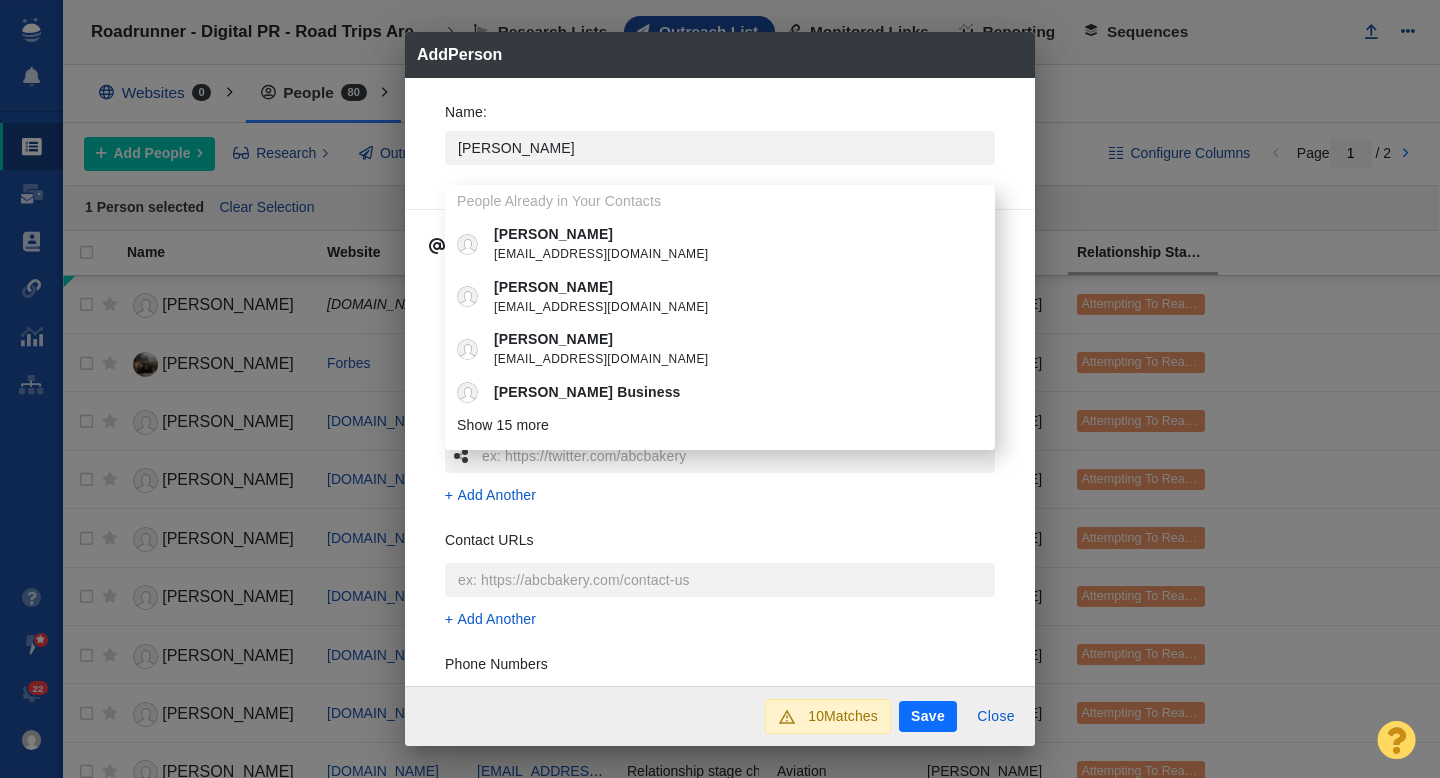 click on "Name : [PERSON_NAME] People Already in Your Contacts Bruce [EMAIL_ADDRESS][DOMAIN_NAME] [PERSON_NAME] [PERSON_NAME][EMAIL_ADDRESS][DOMAIN_NAME] [PERSON_NAME] [EMAIL_ADDRESS][DOMAIN_NAME] [PERSON_NAME] Business [PERSON_NAME] Price [EMAIL_ADDRESS][DOMAIN_NAME] [PERSON_NAME] [PERSON_NAME] [EMAIL_ADDRESS][DOMAIN_NAME] [PERSON_NAME] [PERSON_NAME] [PERSON_NAME] [PERSON_NAME][EMAIL_ADDRESS][PERSON_NAME][DOMAIN_NAME] [PERSON_NAME] [PERSON_NAME][EMAIL_ADDRESS][PERSON_NAME][DOMAIN_NAME] [PERSON_NAME] REALTOR® [PERSON_NAME] [EMAIL_ADDRESS][DOMAIN_NAME] [PERSON_NAME] [EMAIL_ADDRESS][DOMAIN_NAME] [PERSON_NAME] [EMAIL_ADDRESS][DOMAIN_NAME] [PERSON_NAME] [PERSON_NAME] [PERSON_NAME][EMAIL_ADDRESS][DOMAIN_NAME] [PERSON_NAME][DOMAIN_NAME] [PERSON_NAME] [EMAIL_ADDRESS][DOMAIN_NAME] Show 15 more Contact Information Email Addresses Add Another Social Networks Add Another Contact URLs Add Another Phone Numbers Add Another Street Addresses Add Street Address Associated Websites Website Name : Domain : Job Title : Add Another About Description : x Tags : People Custom Fields Author Batch ID : Domain :" at bounding box center (720, 382) 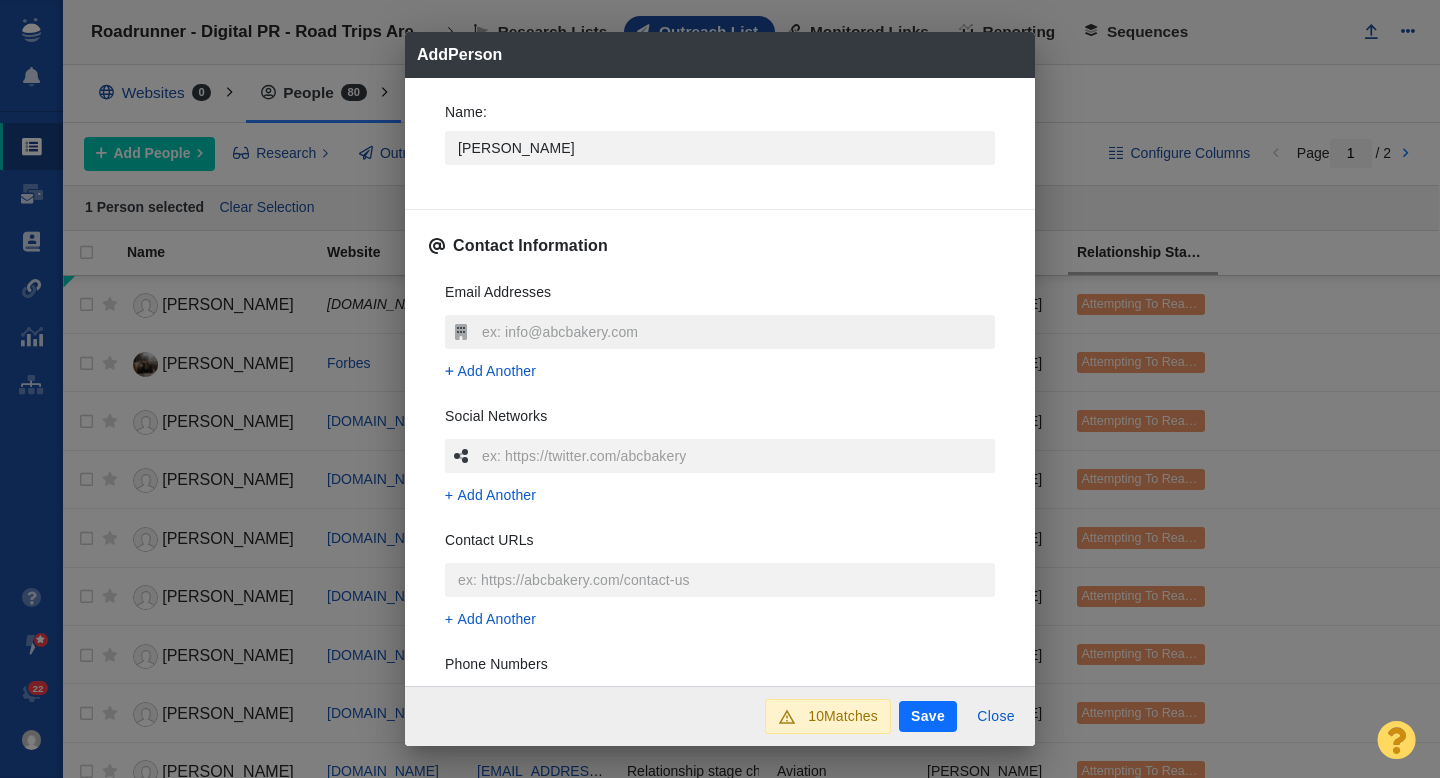 click at bounding box center [736, 332] 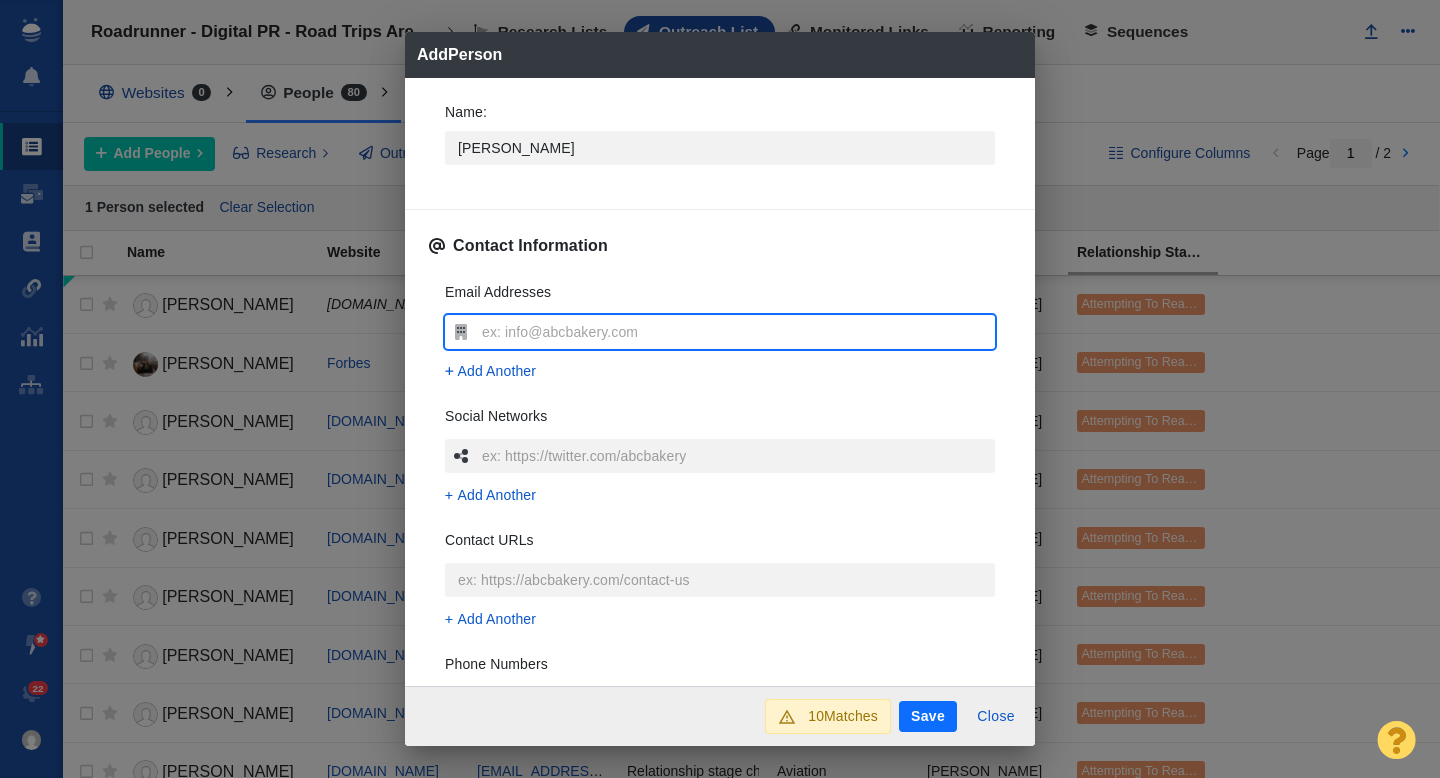 type on "v" 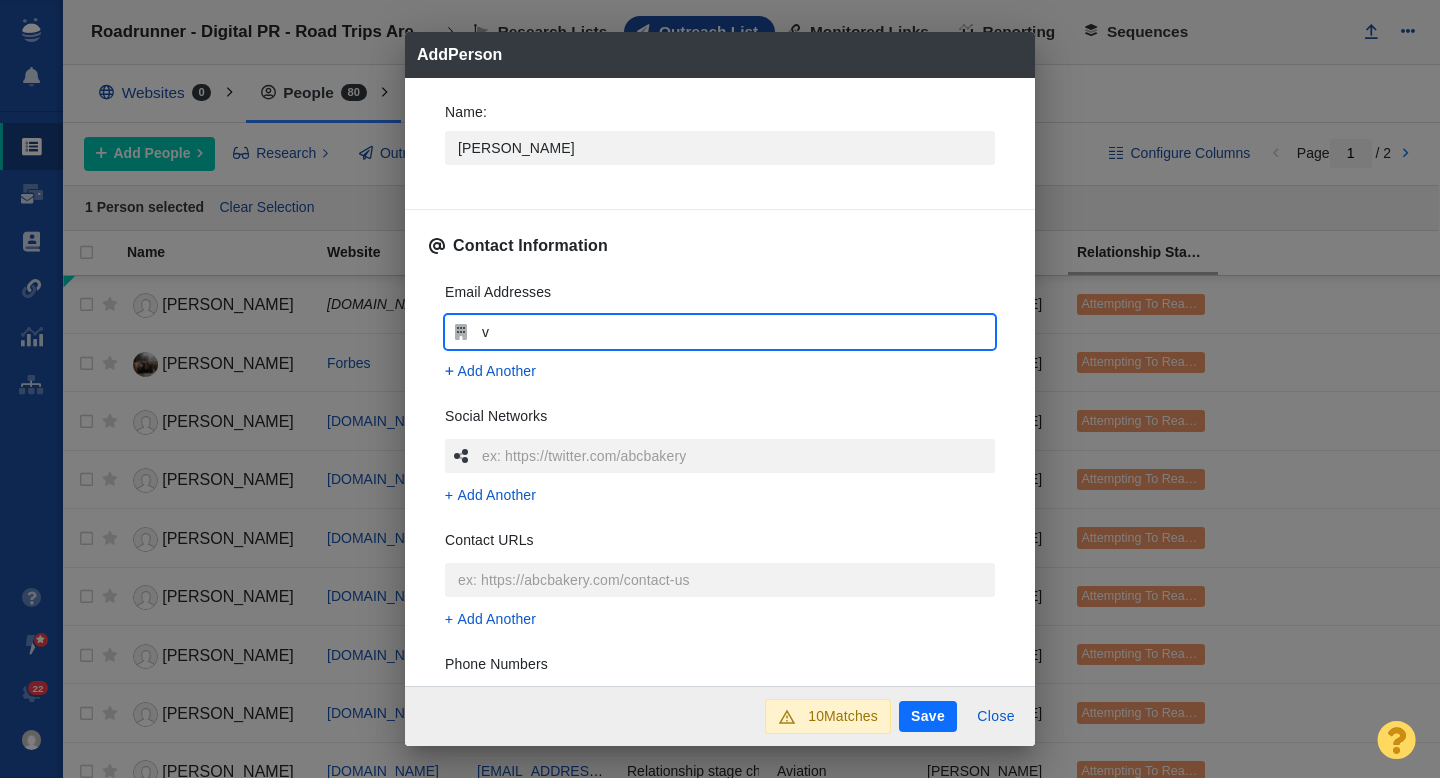 type on "x" 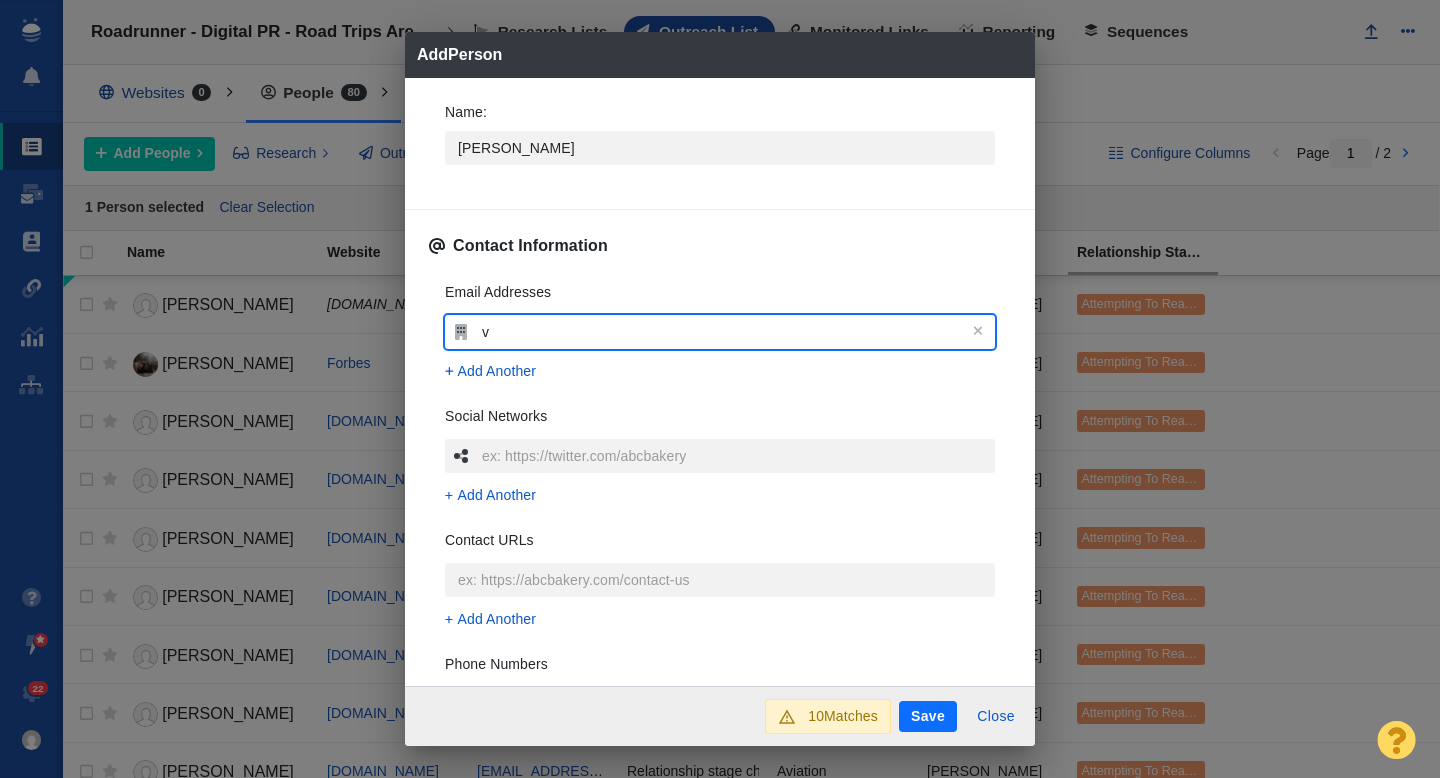 type 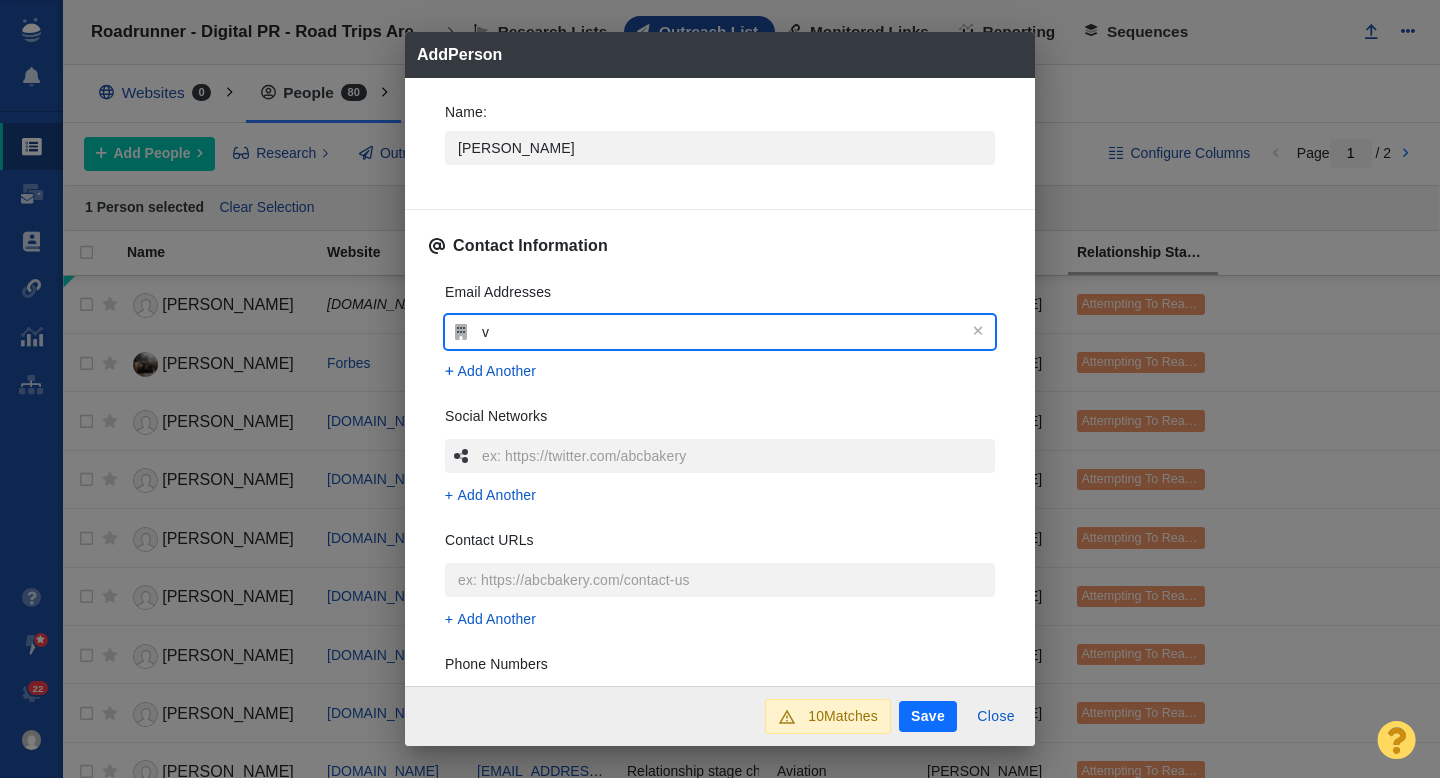 type on "x" 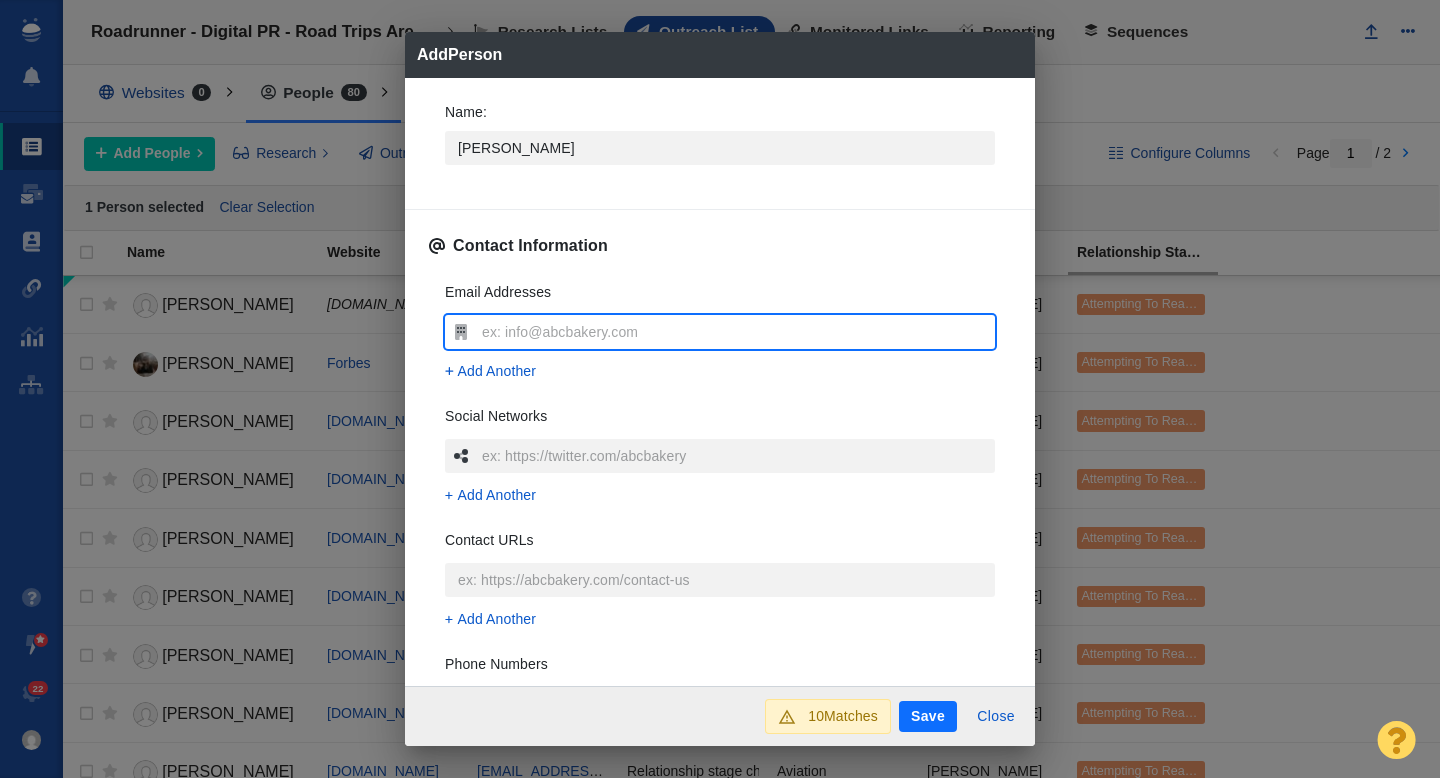 type on "[PERSON_NAME][EMAIL_ADDRESS][DOMAIN_NAME]" 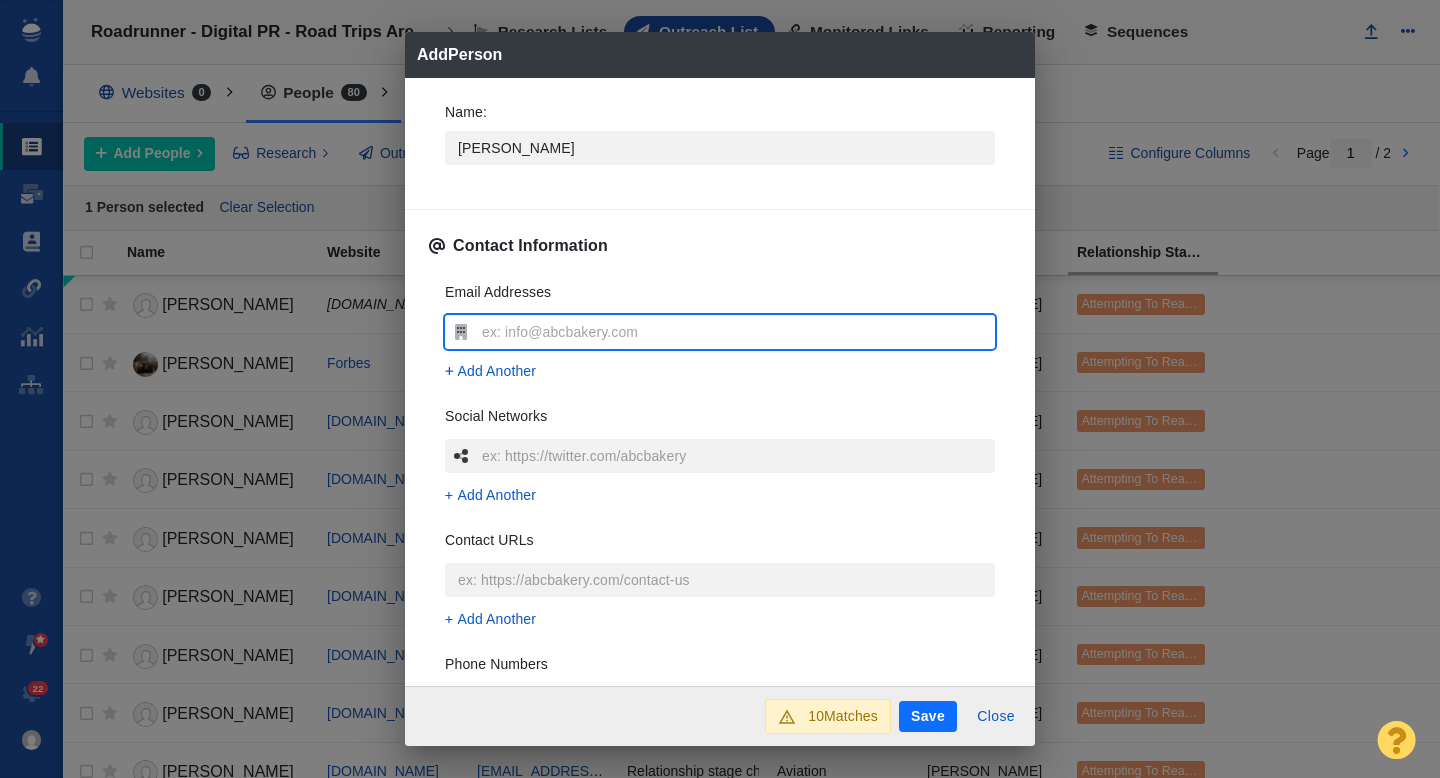 type on "x" 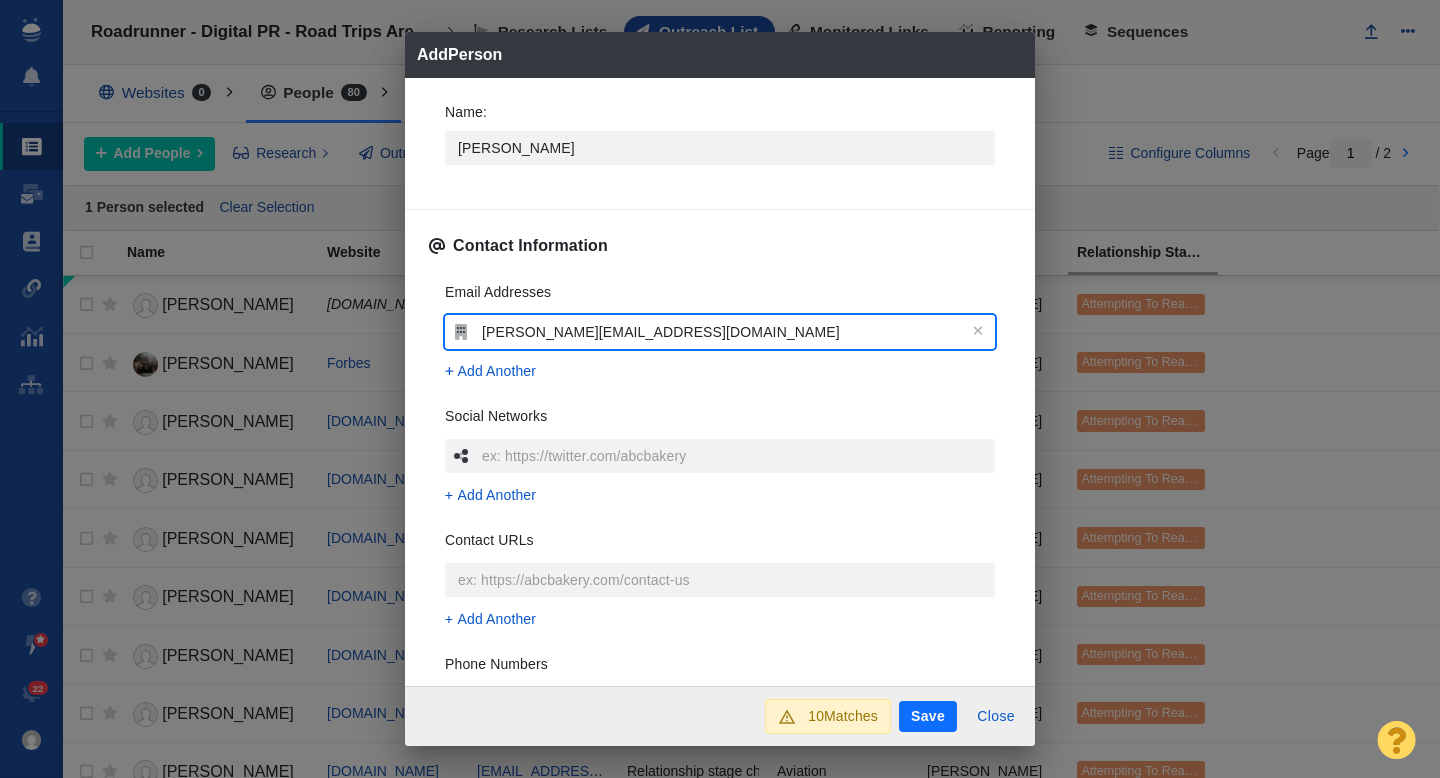 type on "[PERSON_NAME][EMAIL_ADDRESS][DOMAIN_NAME]" 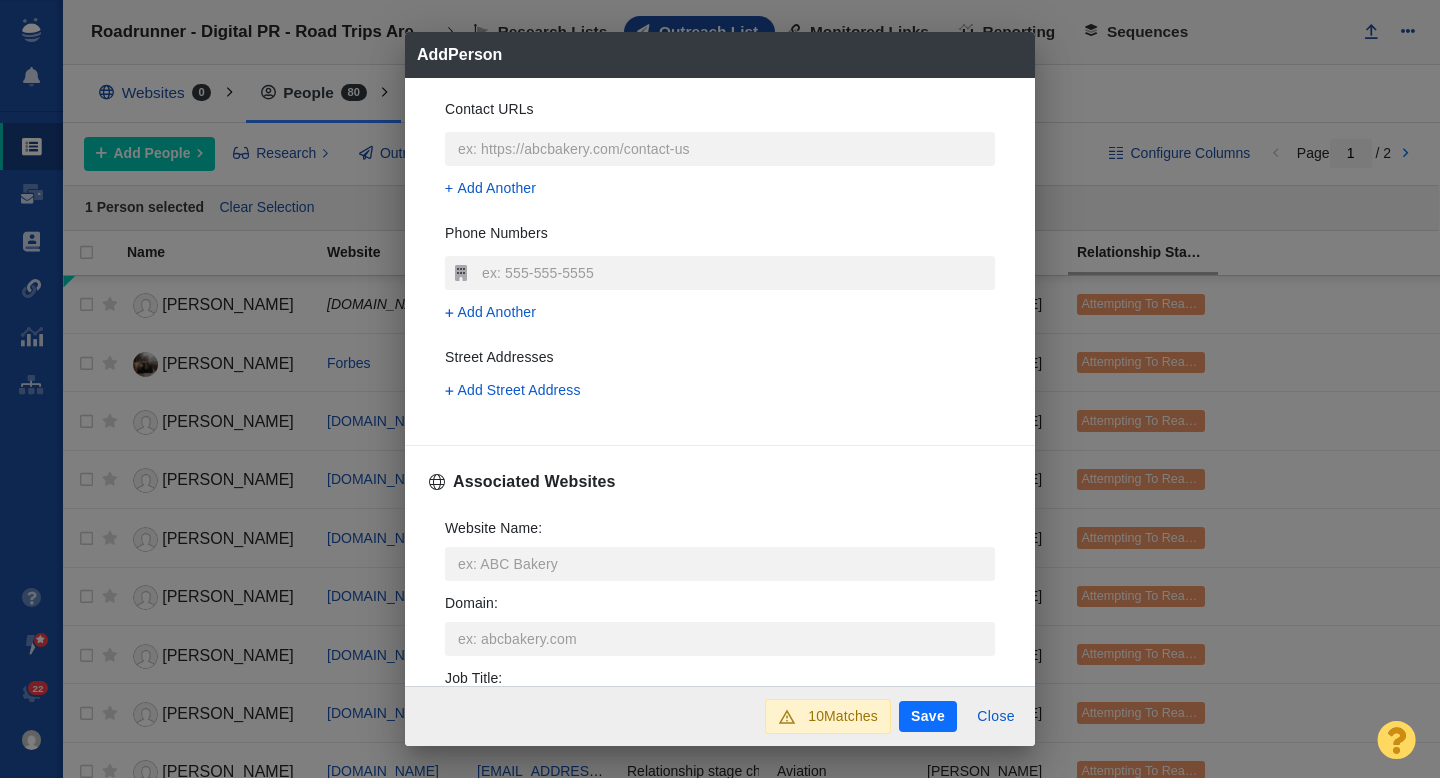 scroll, scrollTop: 472, scrollLeft: 0, axis: vertical 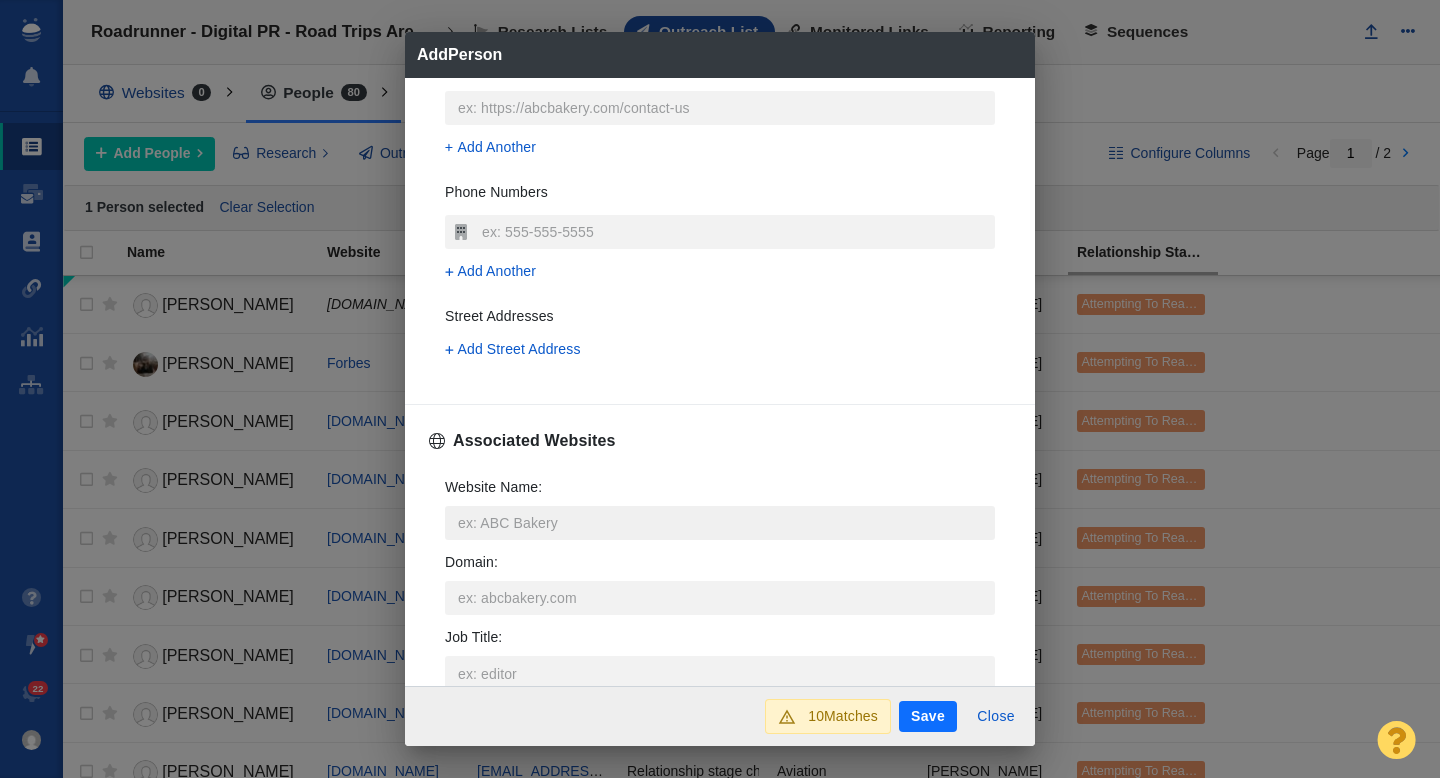 click on "Website Name :" at bounding box center [720, 523] 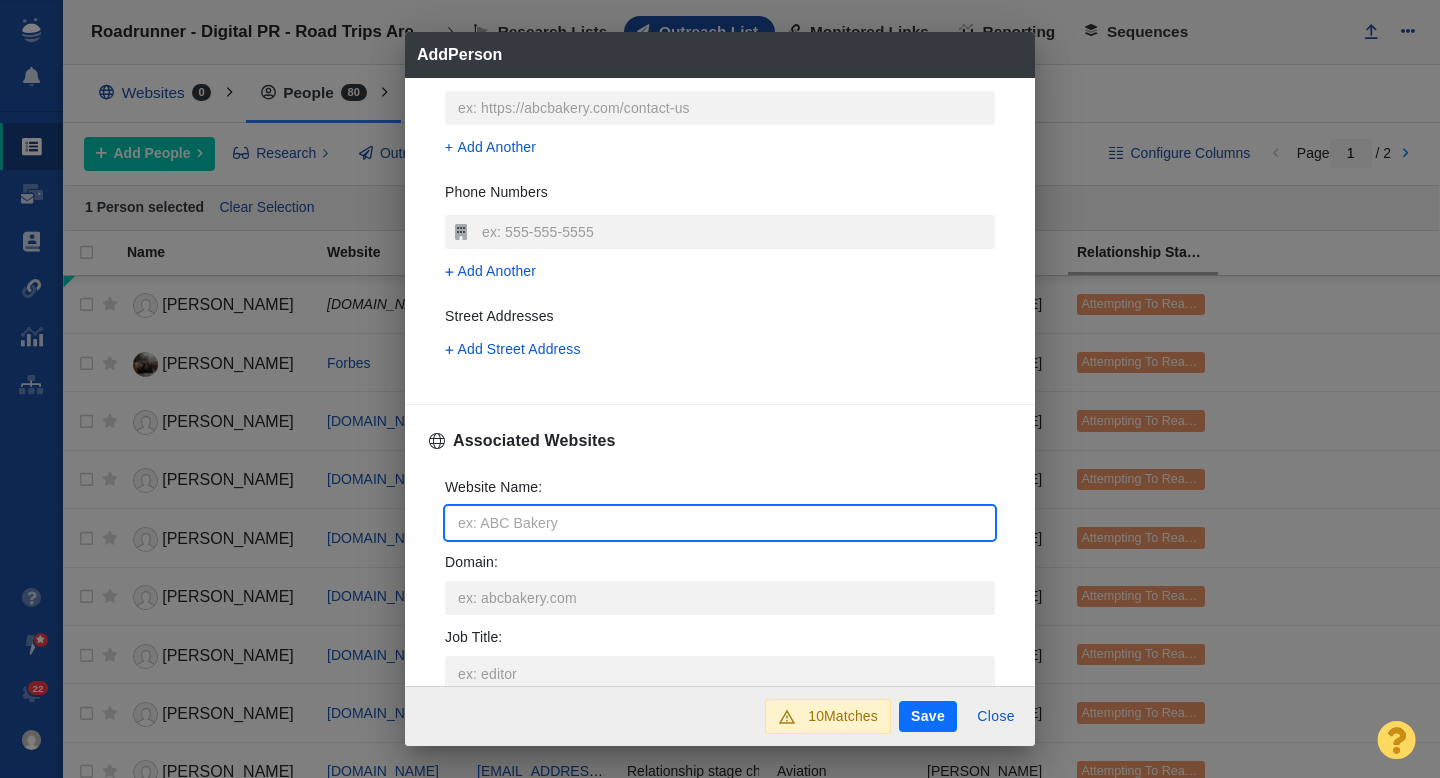 type on "h" 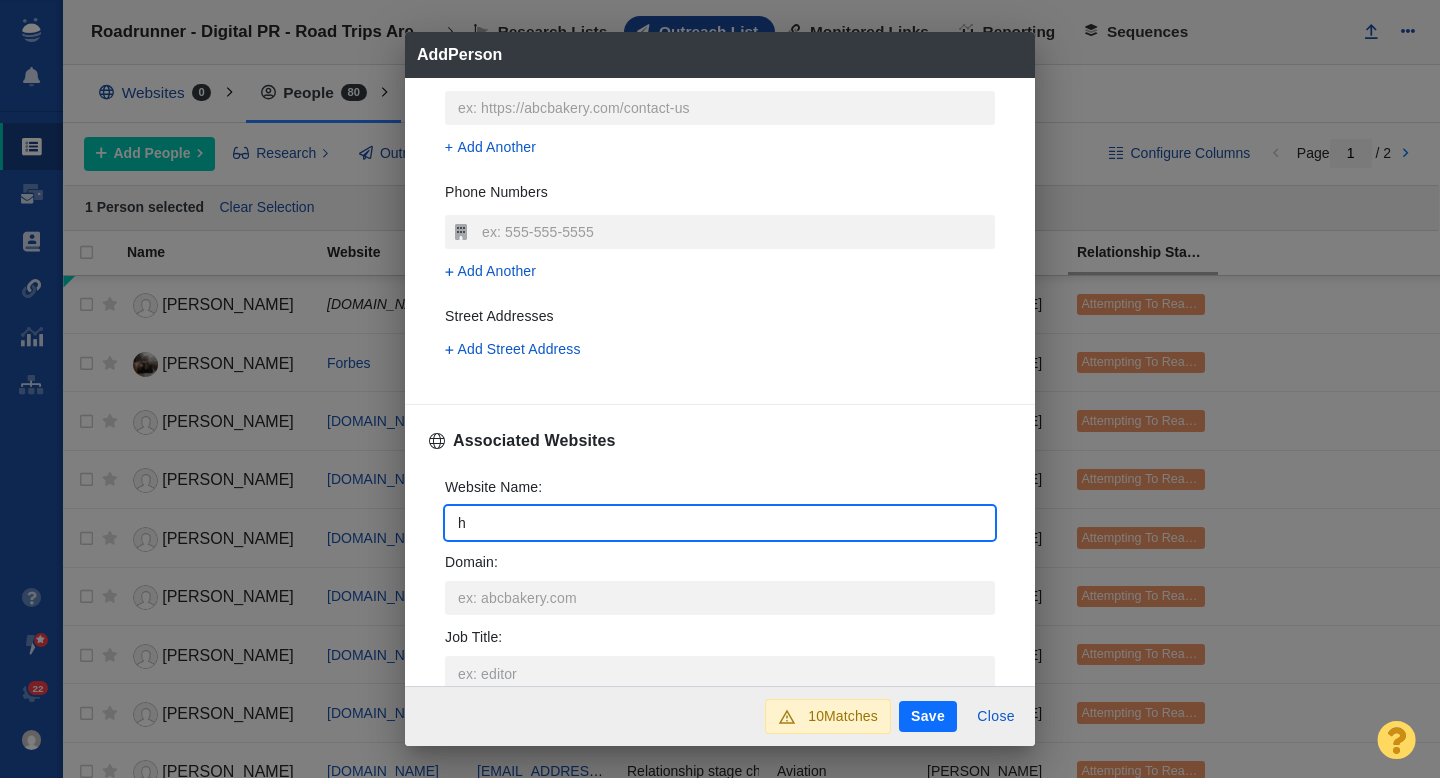 type on "x" 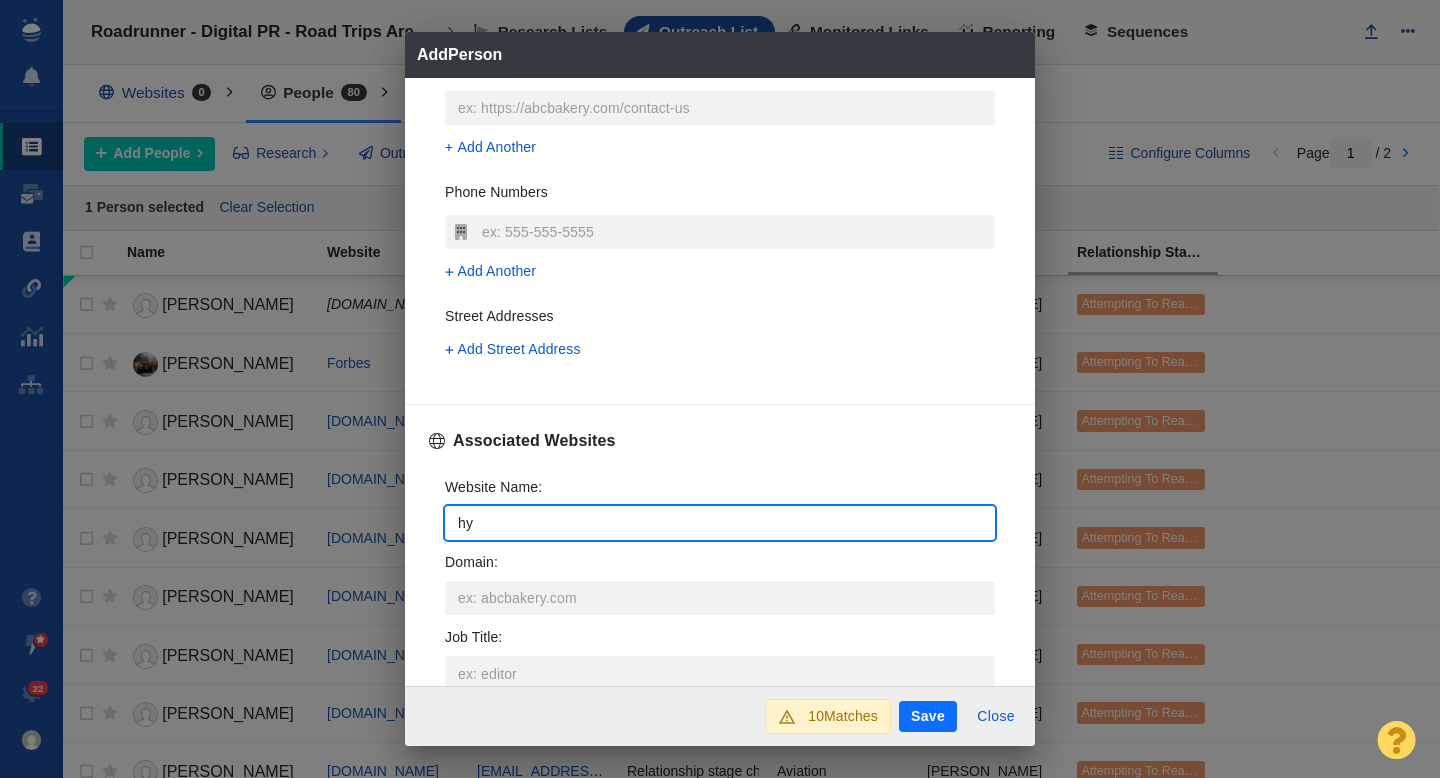 type on "hyp" 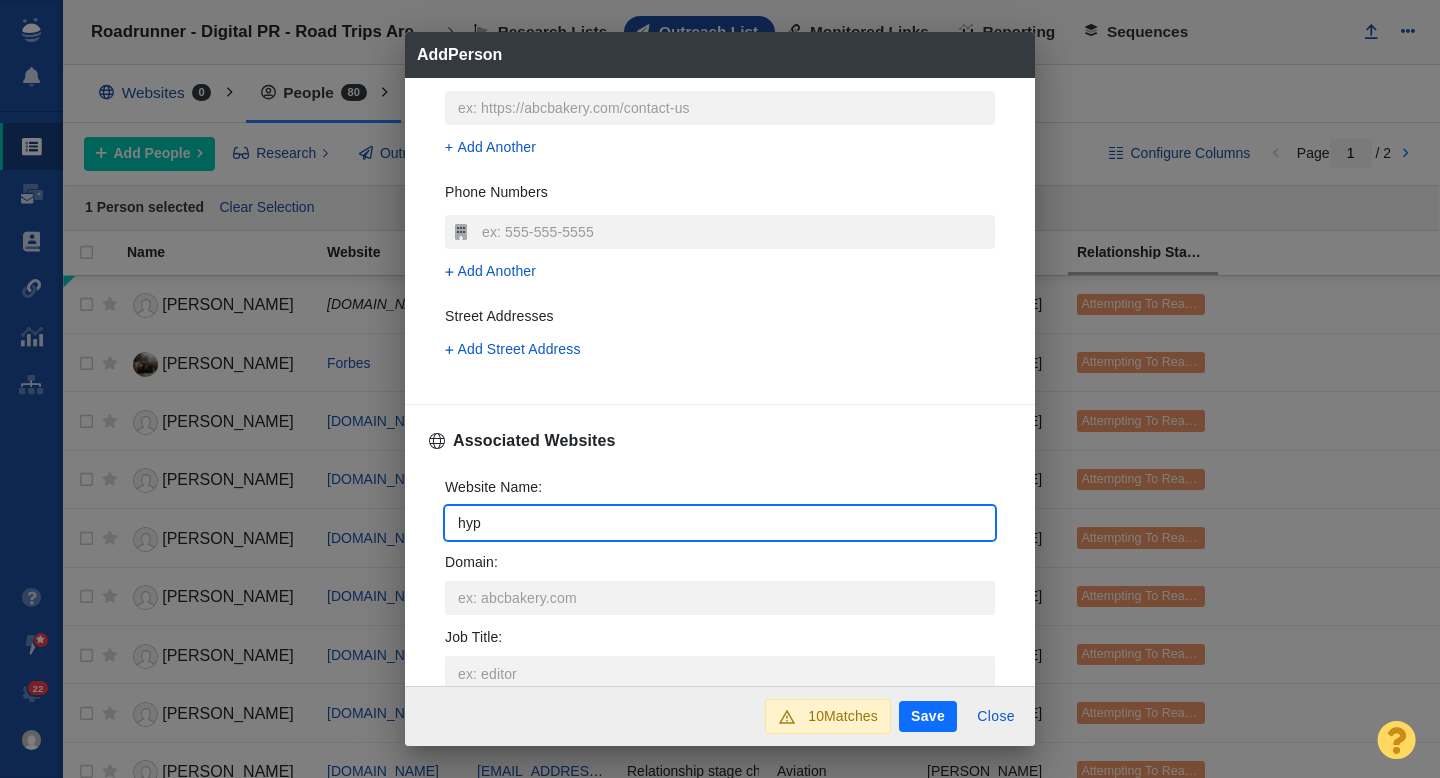 type on "hype" 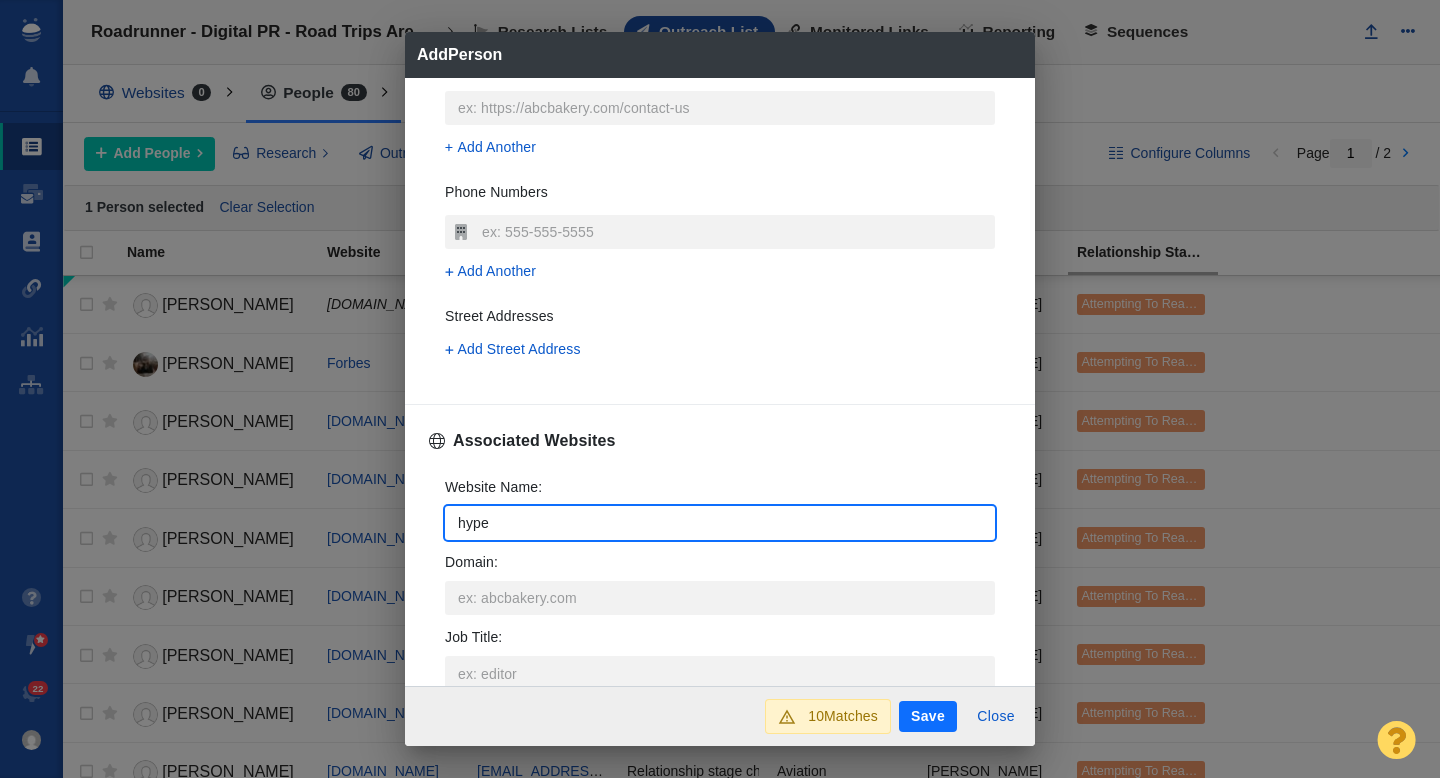 type on "hypeb" 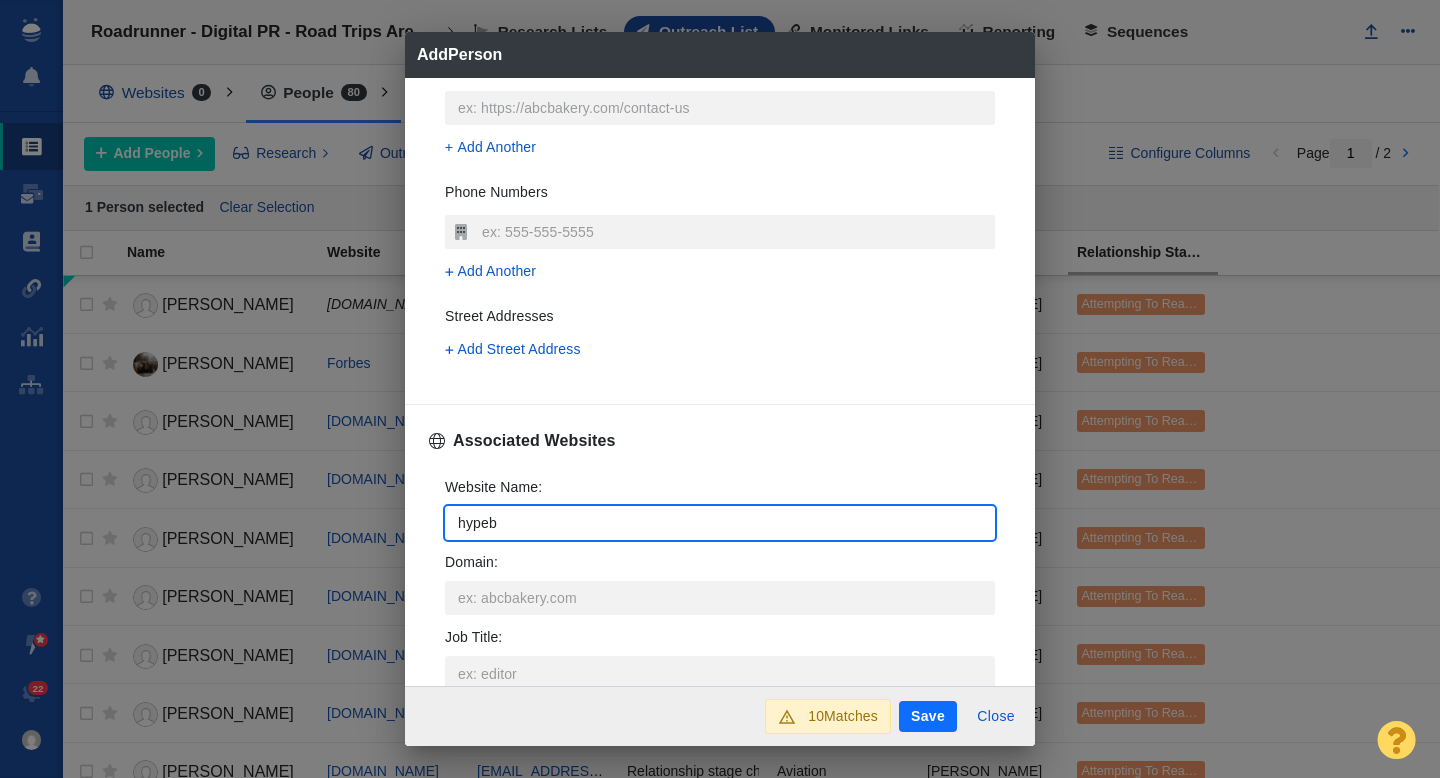 type on "hypebo" 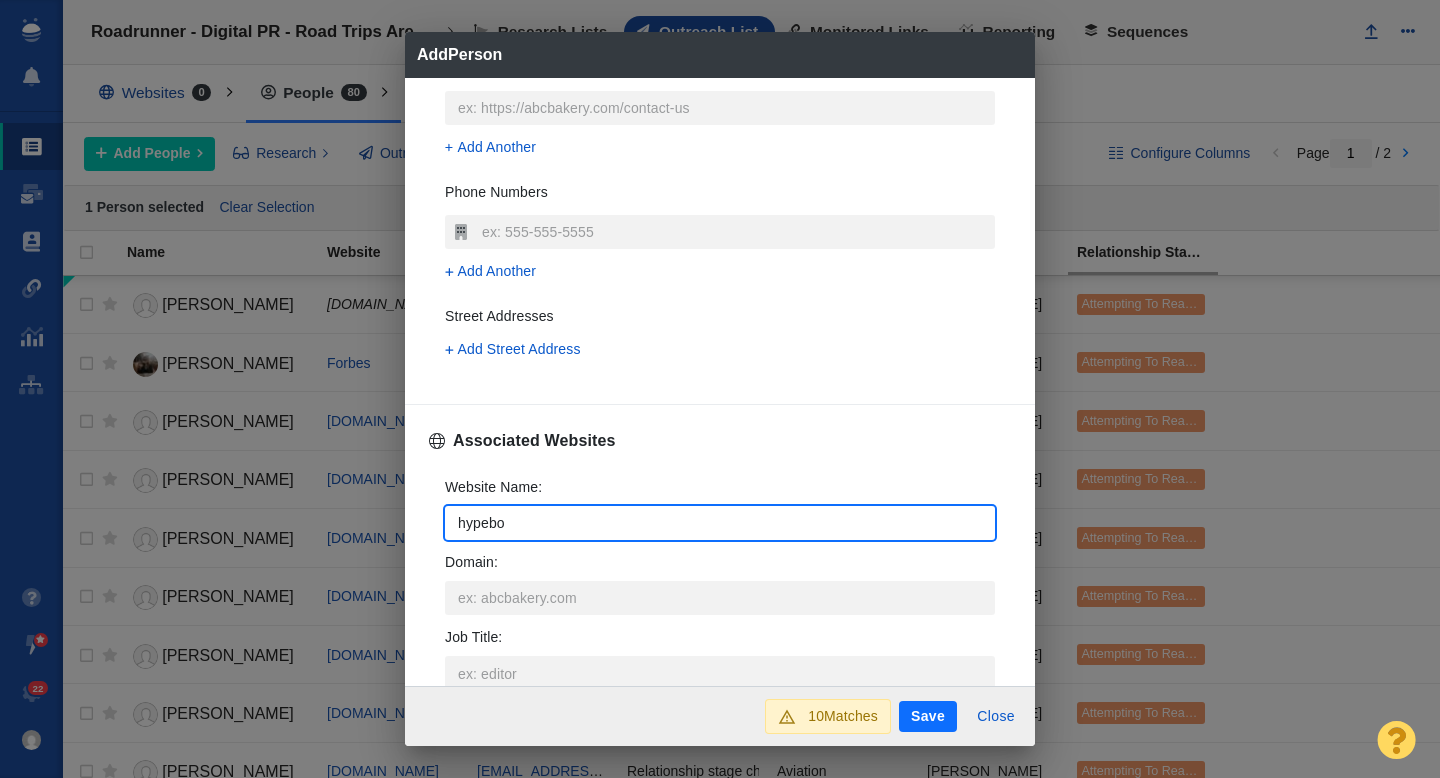 type on "hypebot" 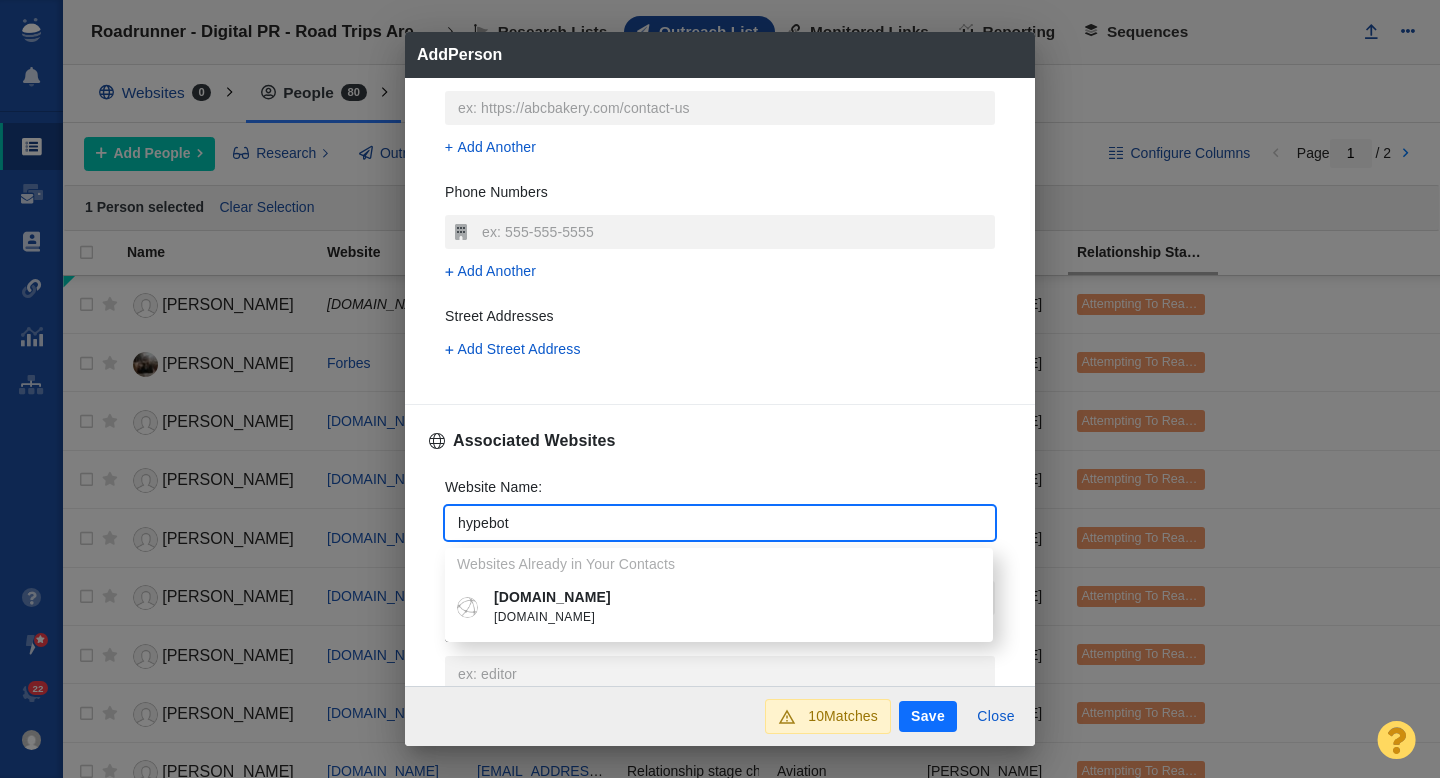 type on "hypebot" 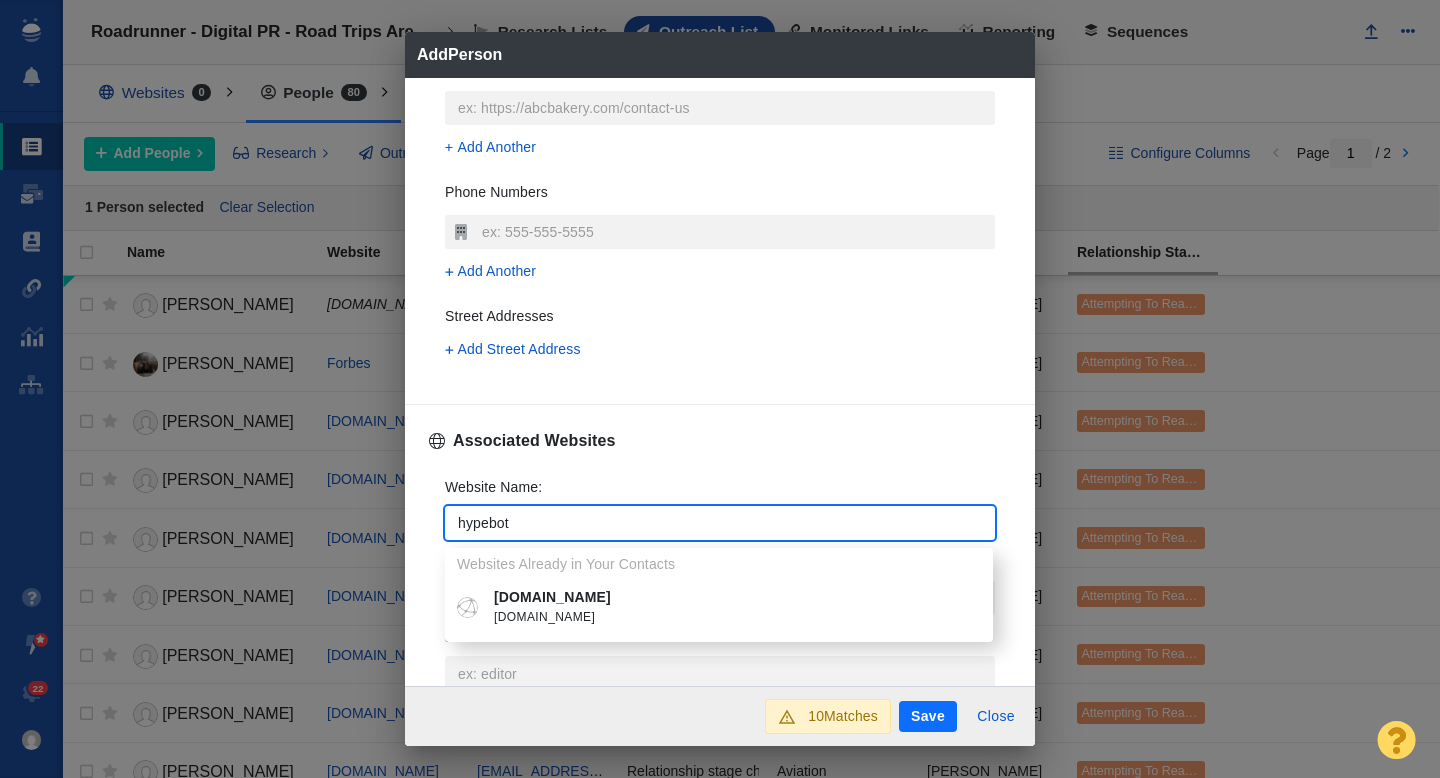 click on "[DOMAIN_NAME]" at bounding box center (733, 618) 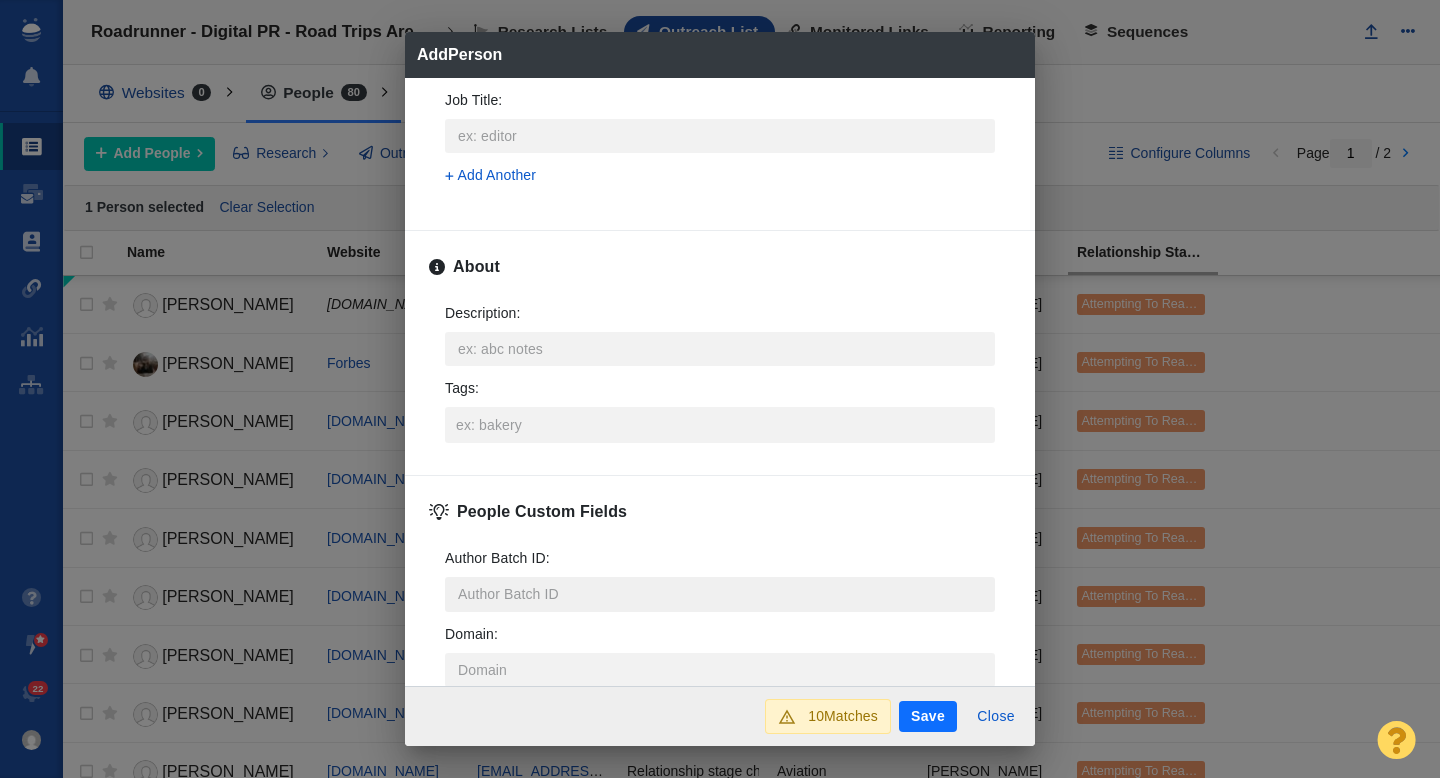 scroll, scrollTop: 931, scrollLeft: 0, axis: vertical 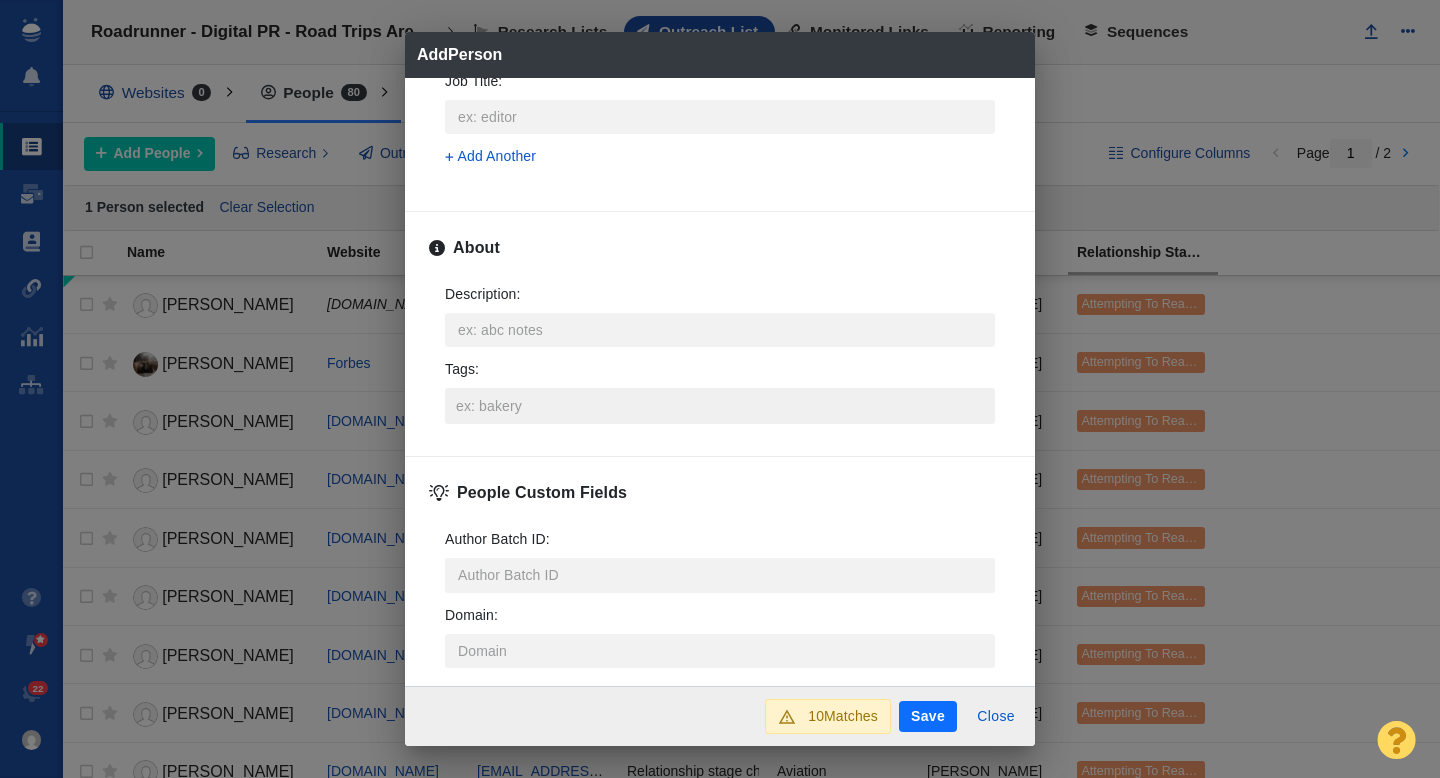 click on "Tags :" at bounding box center [720, 406] 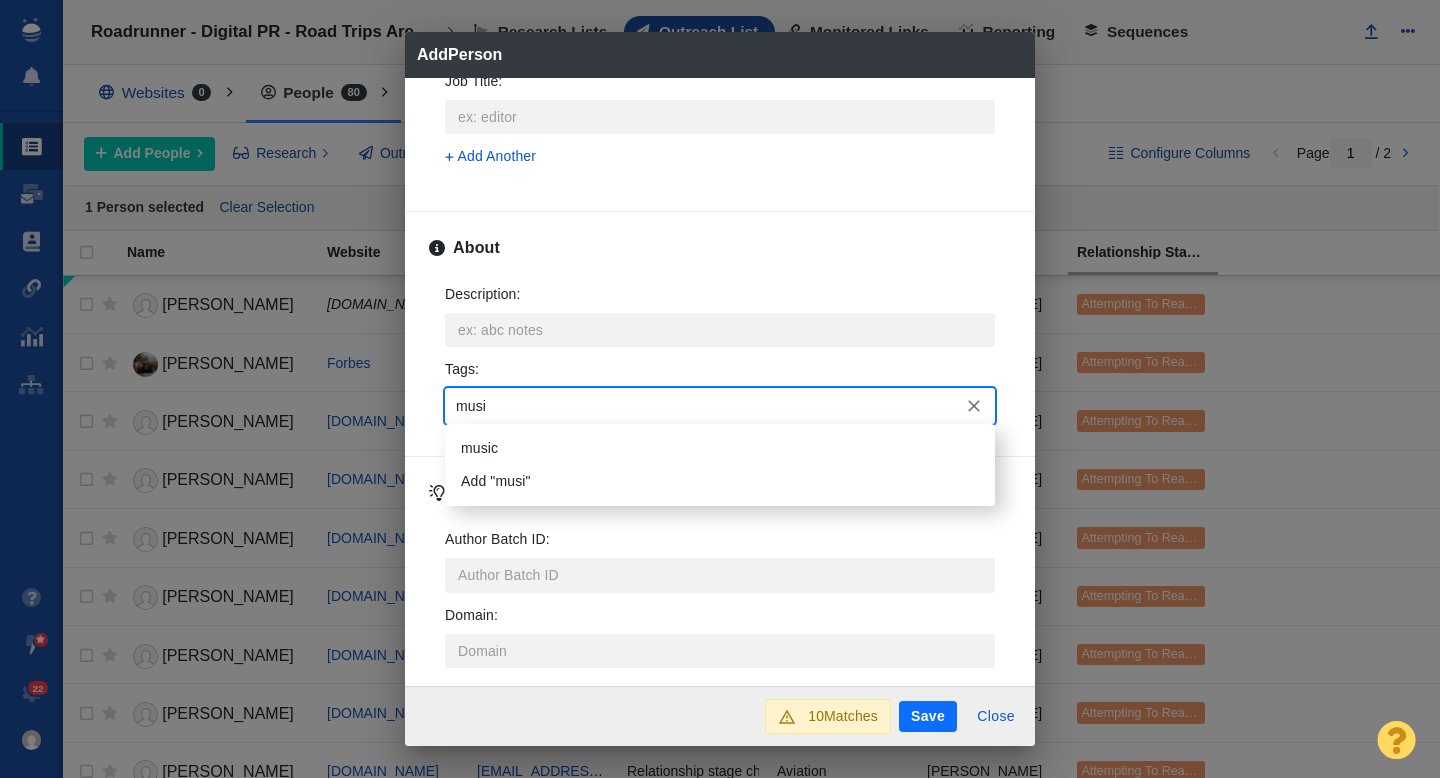 type on "music" 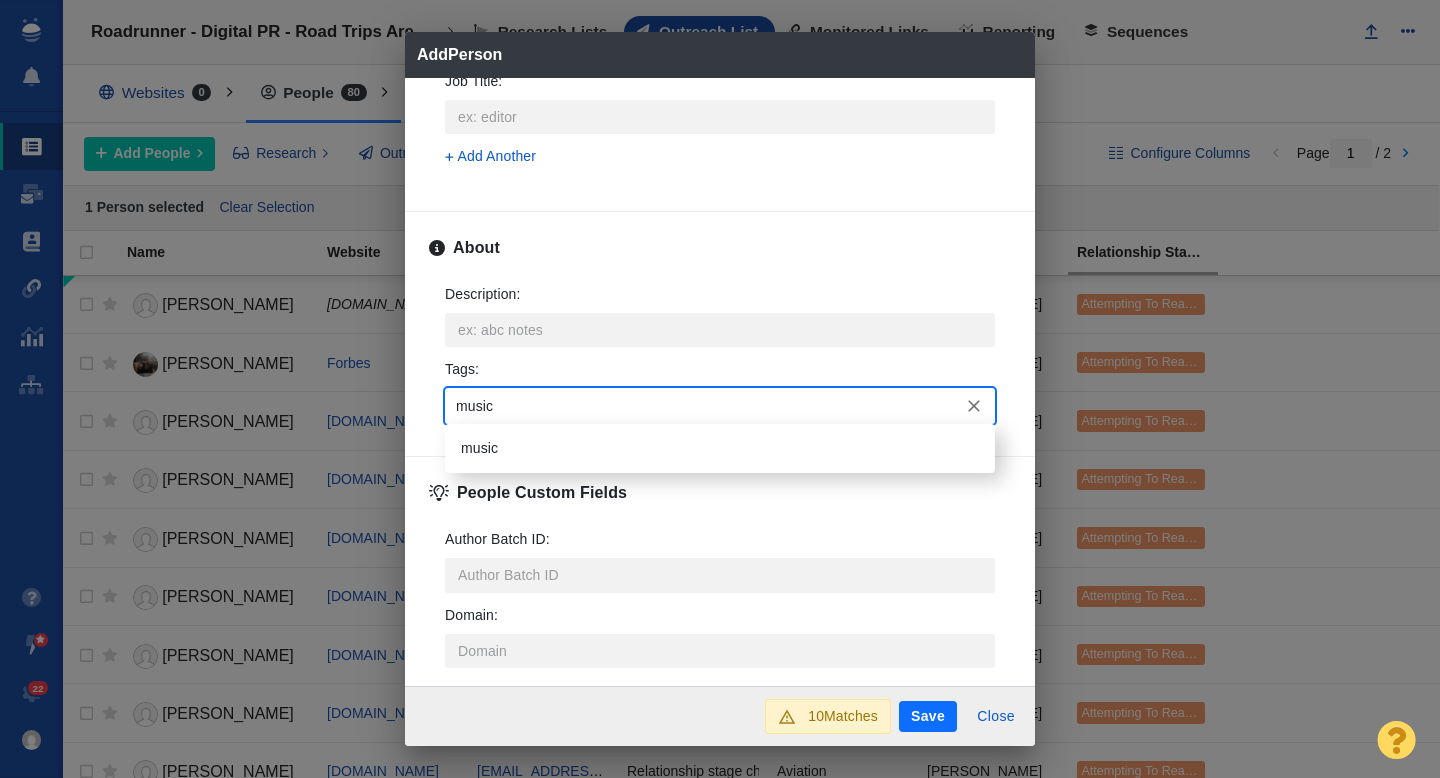 click on "music" at bounding box center [720, 448] 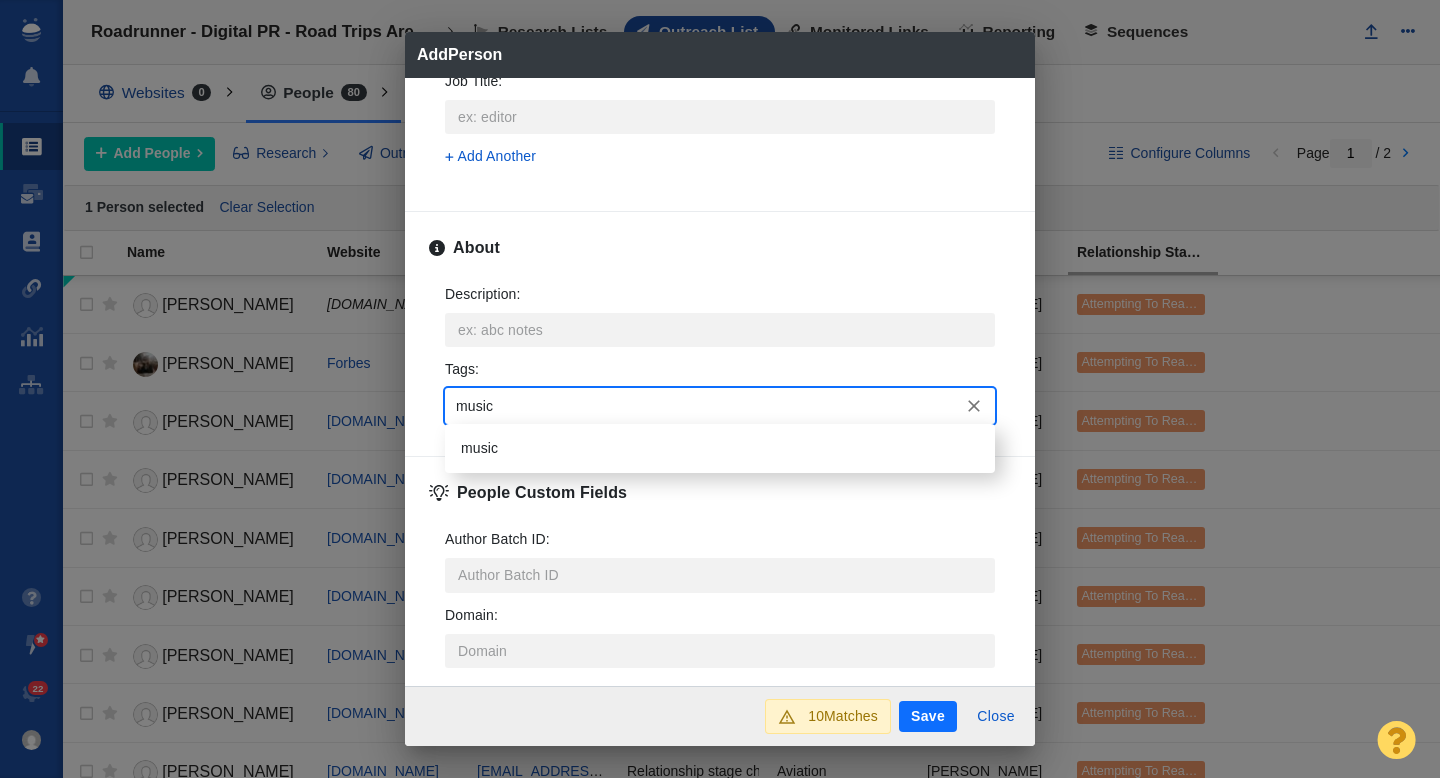 type 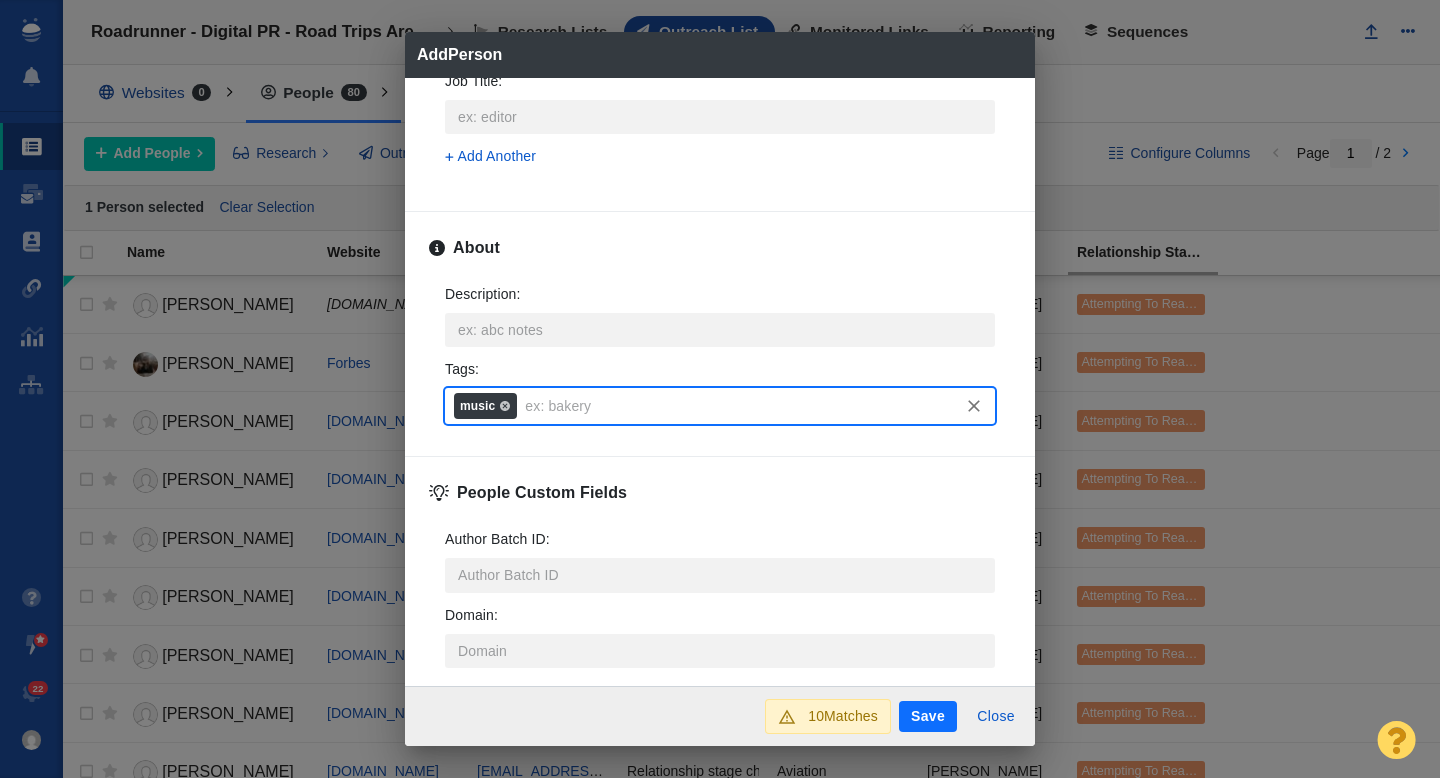 click on "Save" at bounding box center [928, 717] 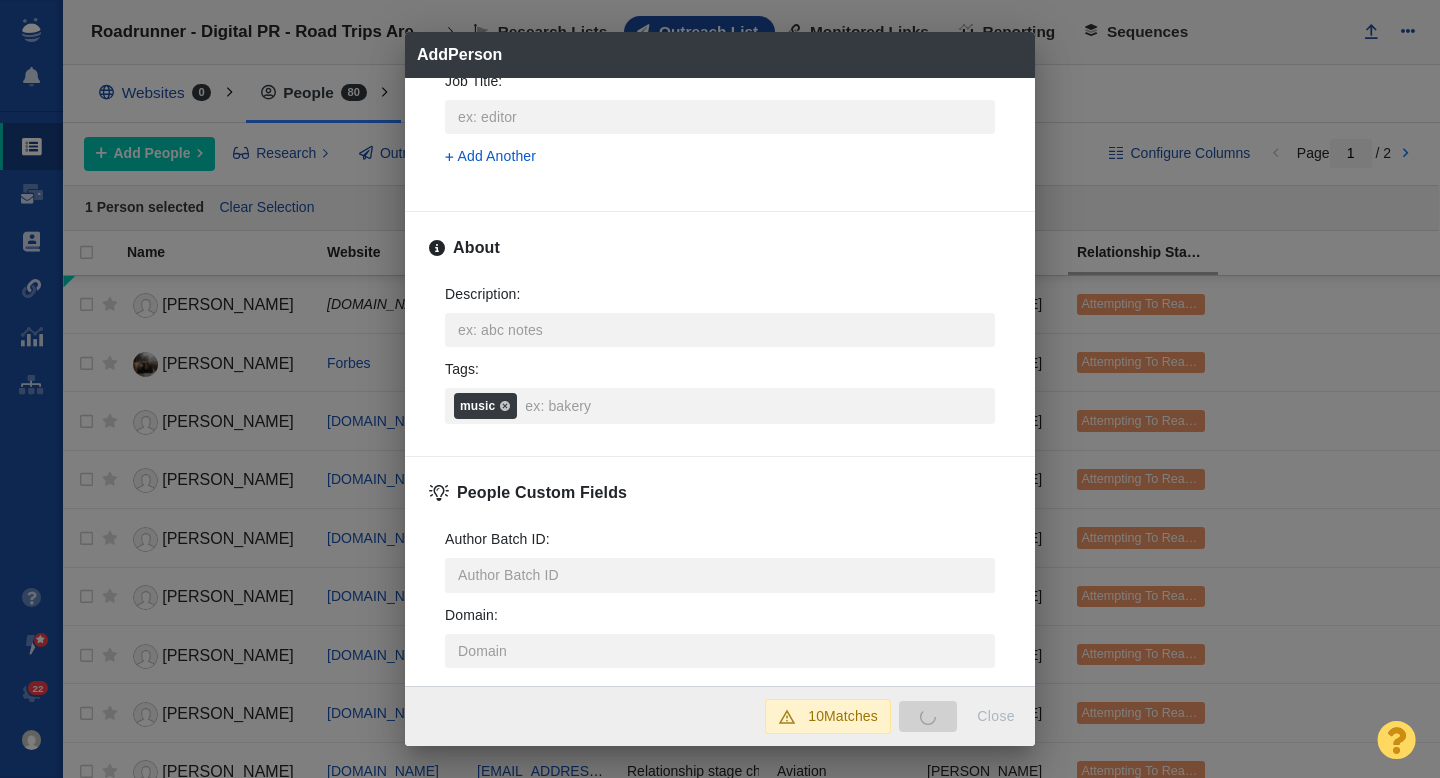 type on "x" 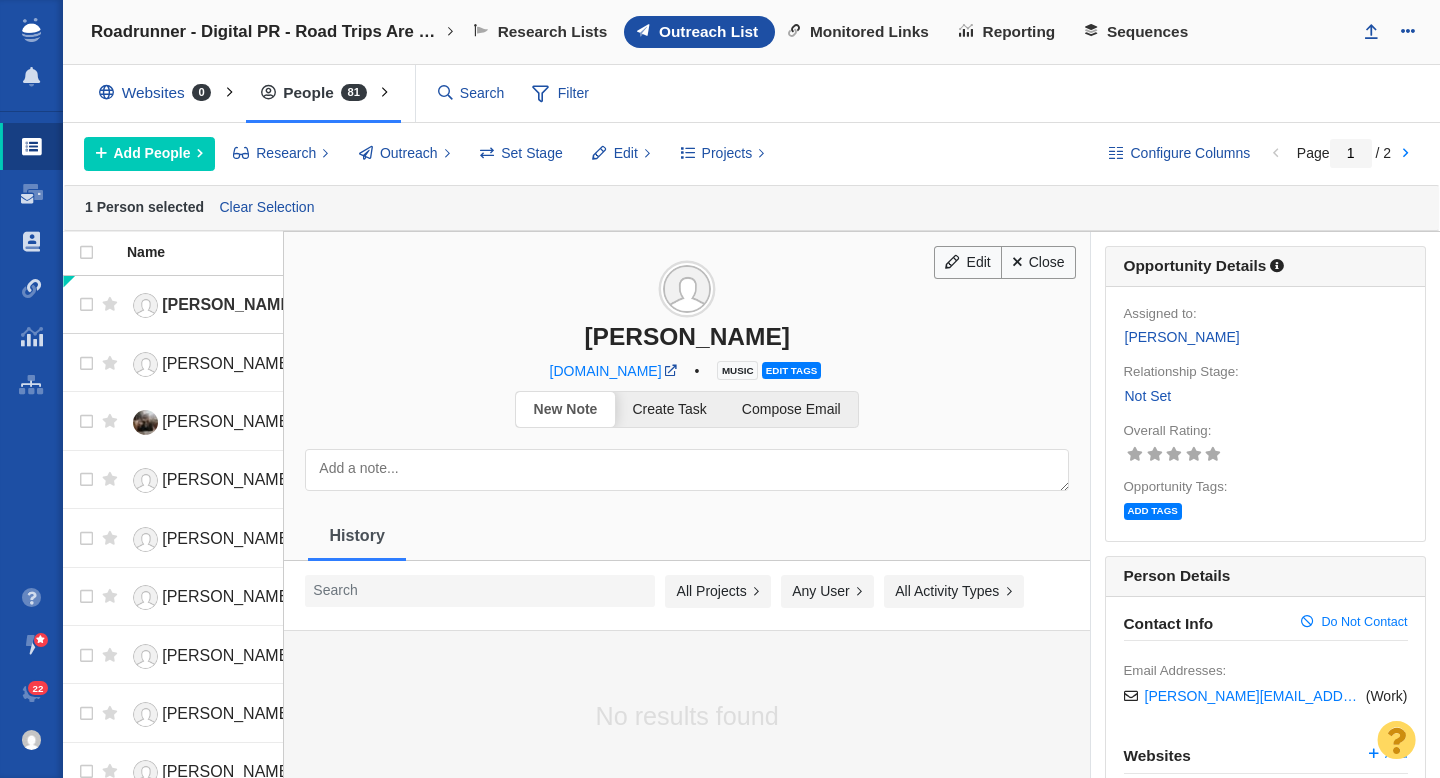 click on "Not Set" at bounding box center [1148, 396] 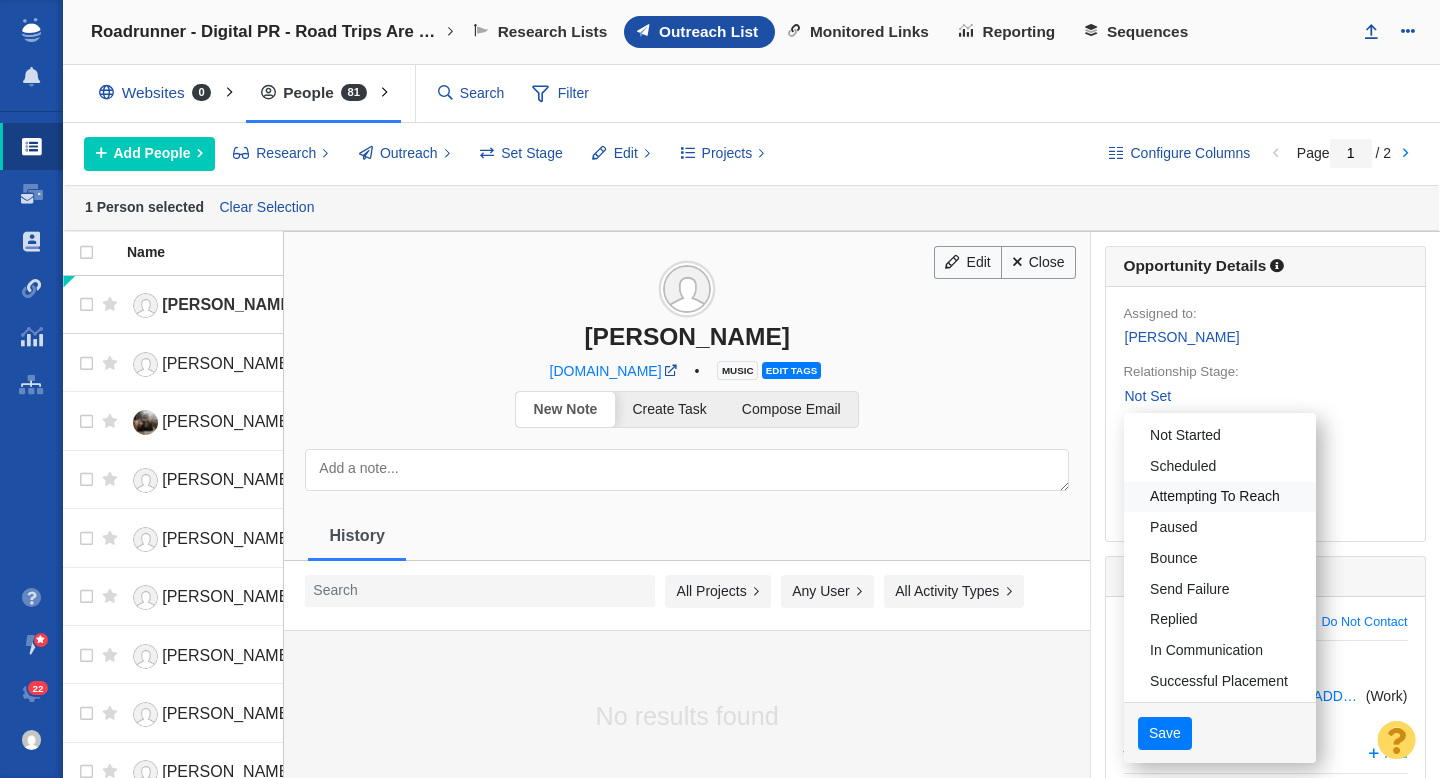 click on "Attempting To Reach" at bounding box center (1220, 497) 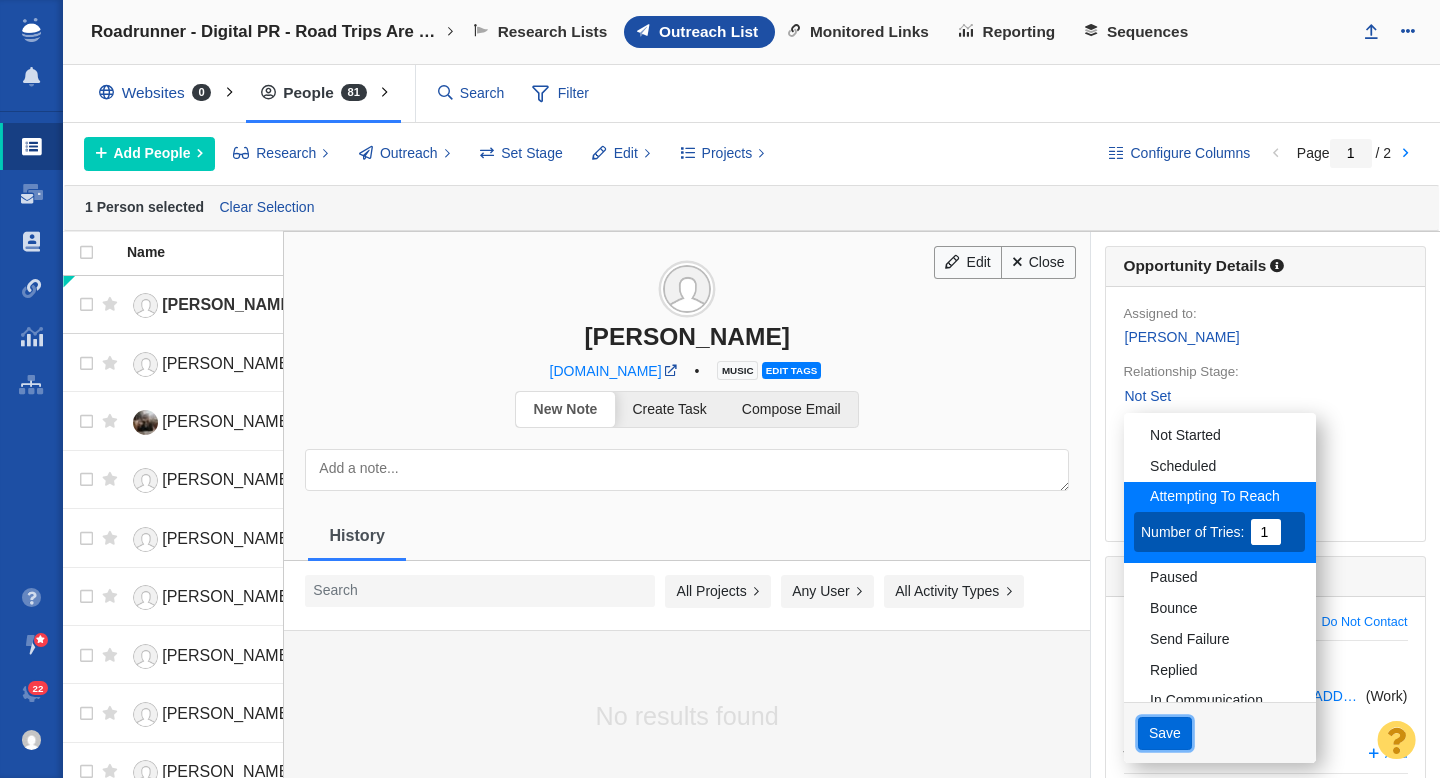 click on "Save" at bounding box center [1165, 734] 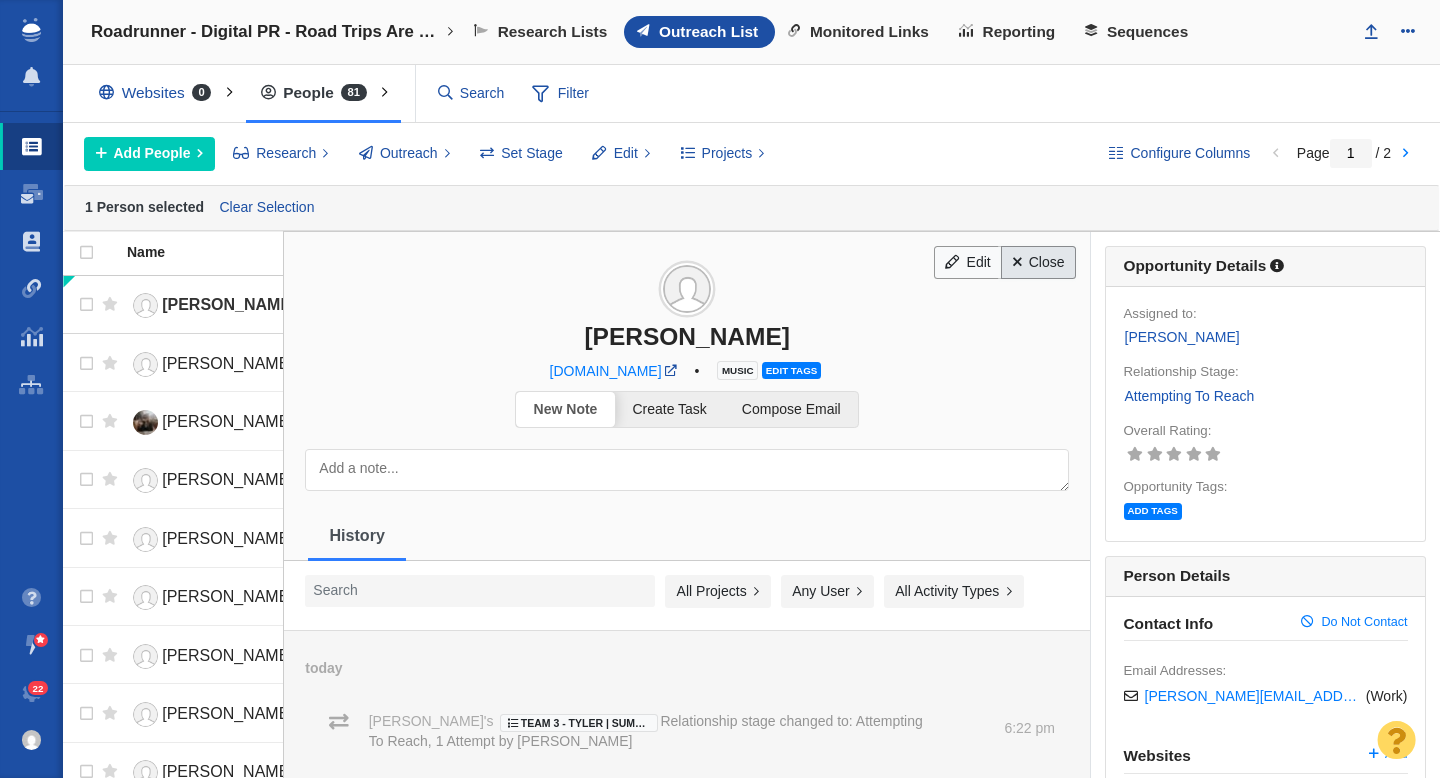 click on "Close" at bounding box center [1038, 263] 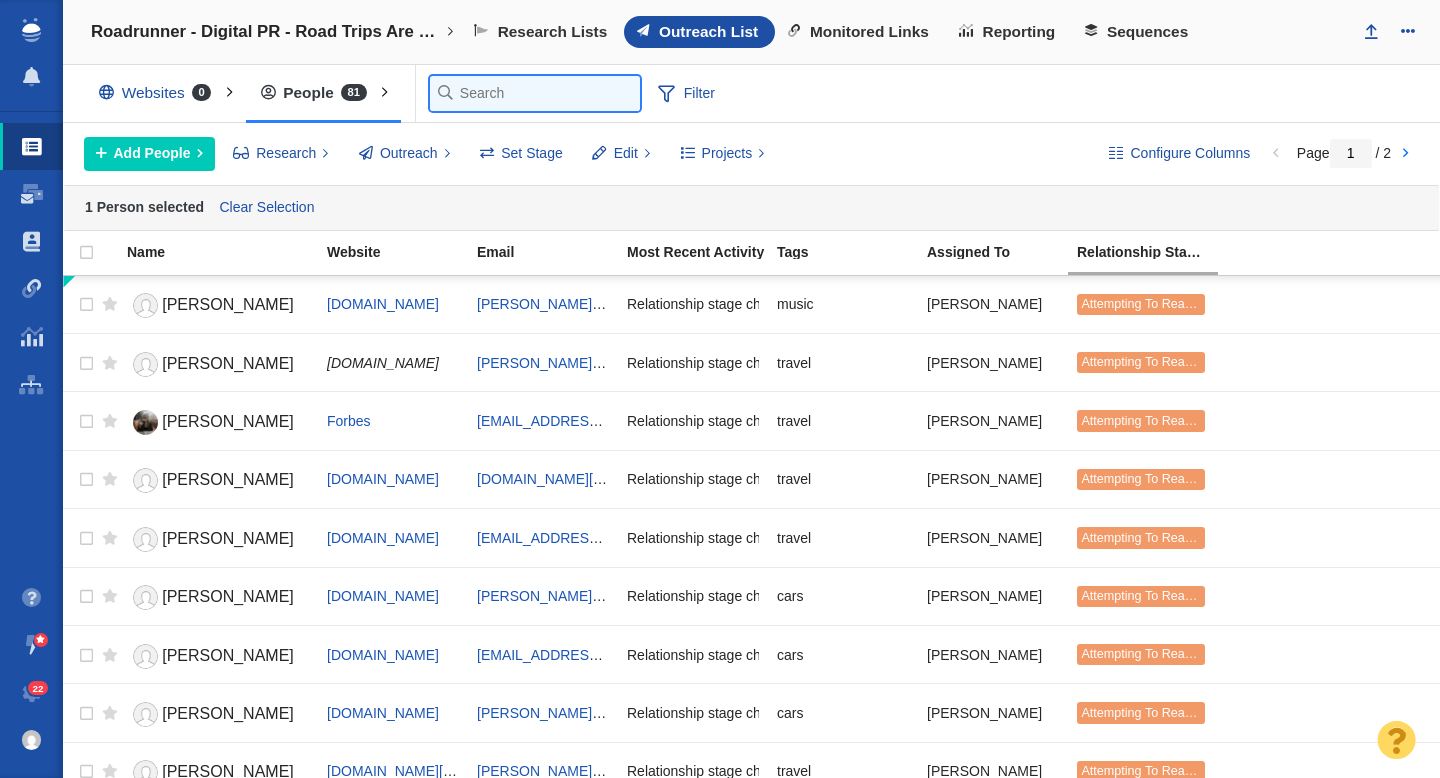 click at bounding box center (535, 93) 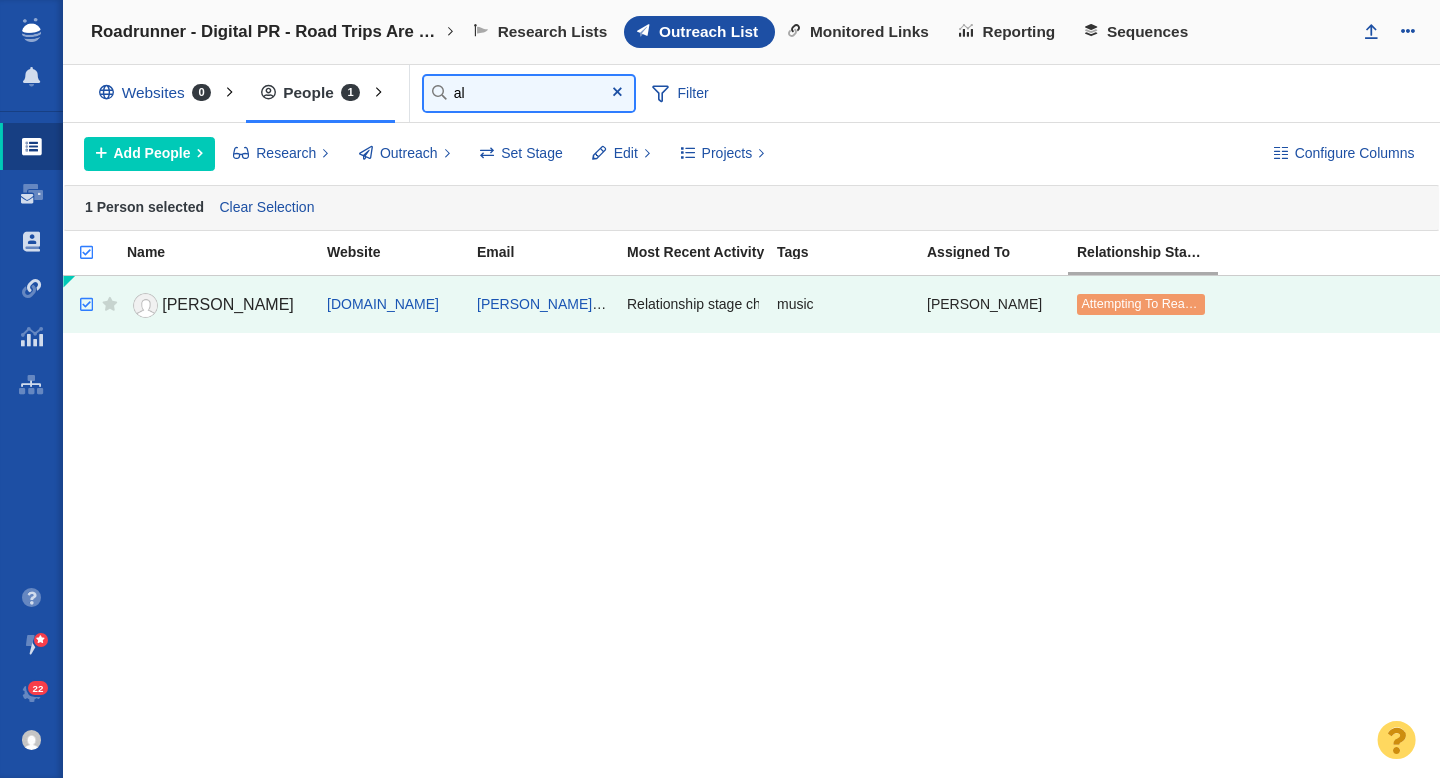 type on "a" 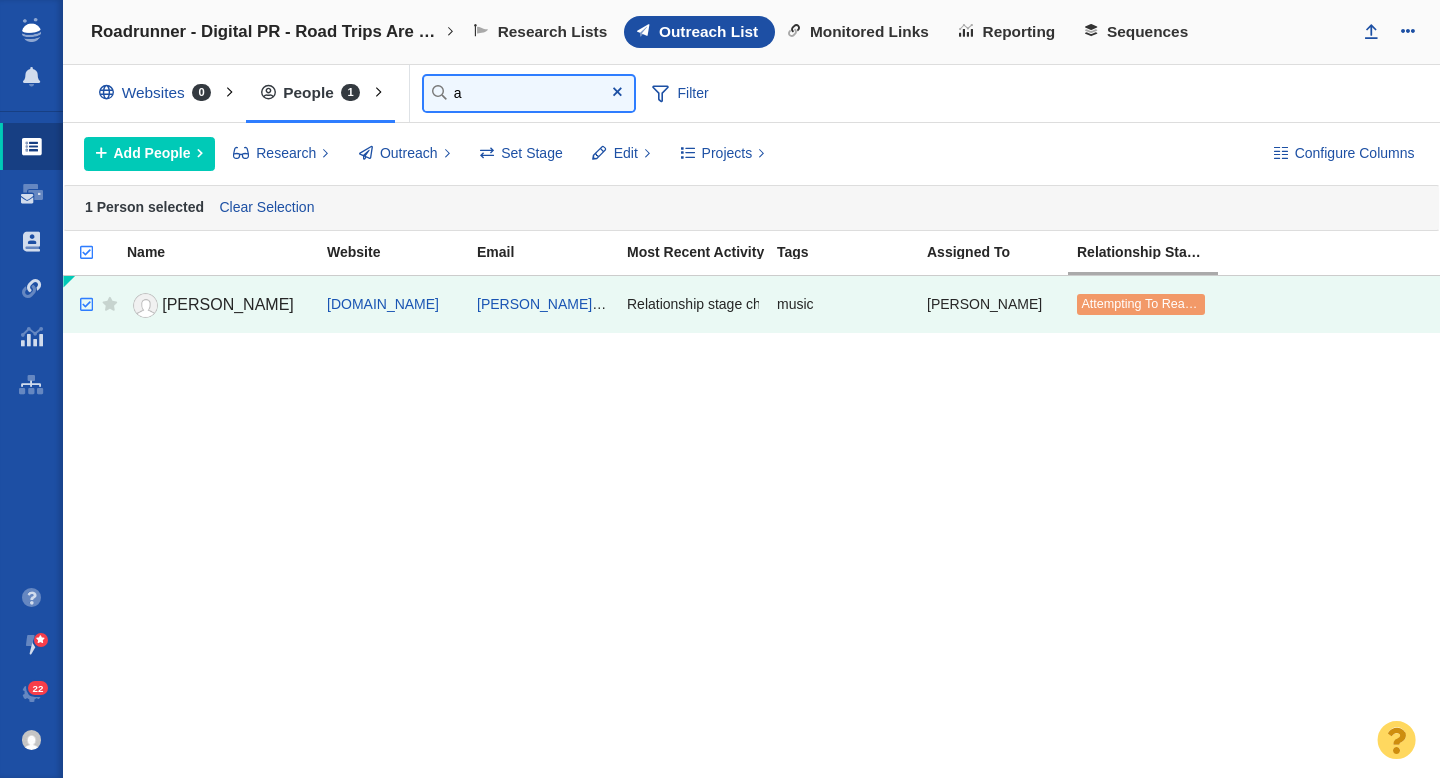 type 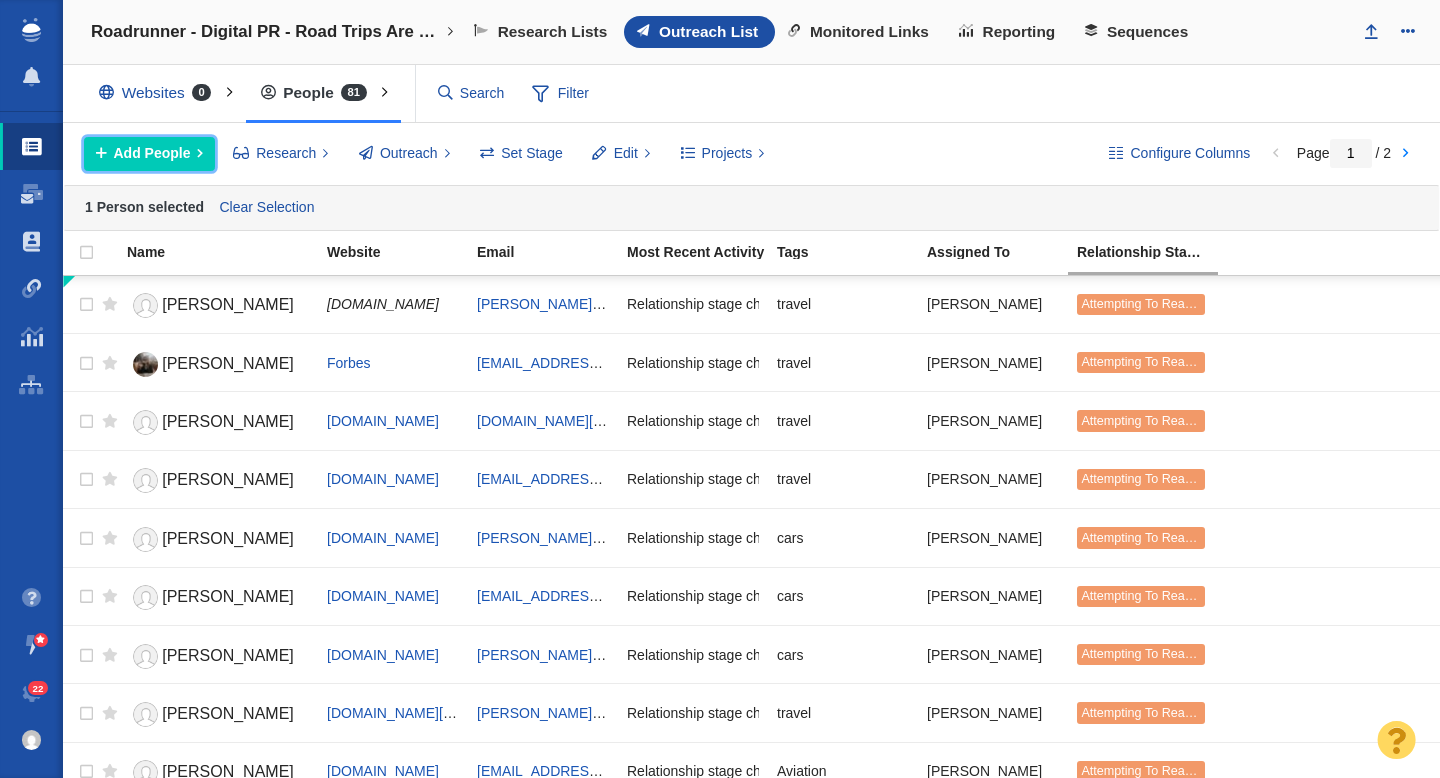 click on "Add People" at bounding box center (152, 153) 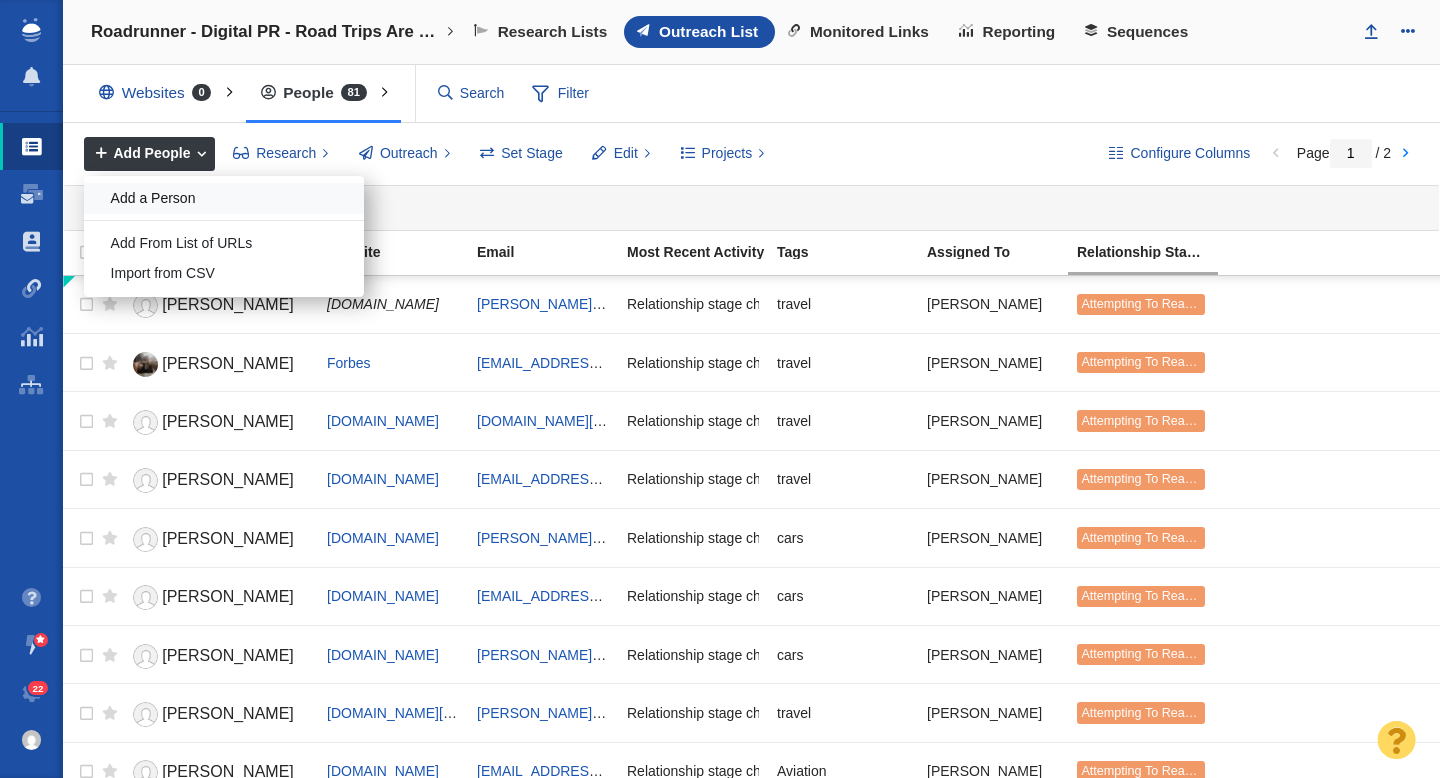 click on "Add a Person" at bounding box center (224, 198) 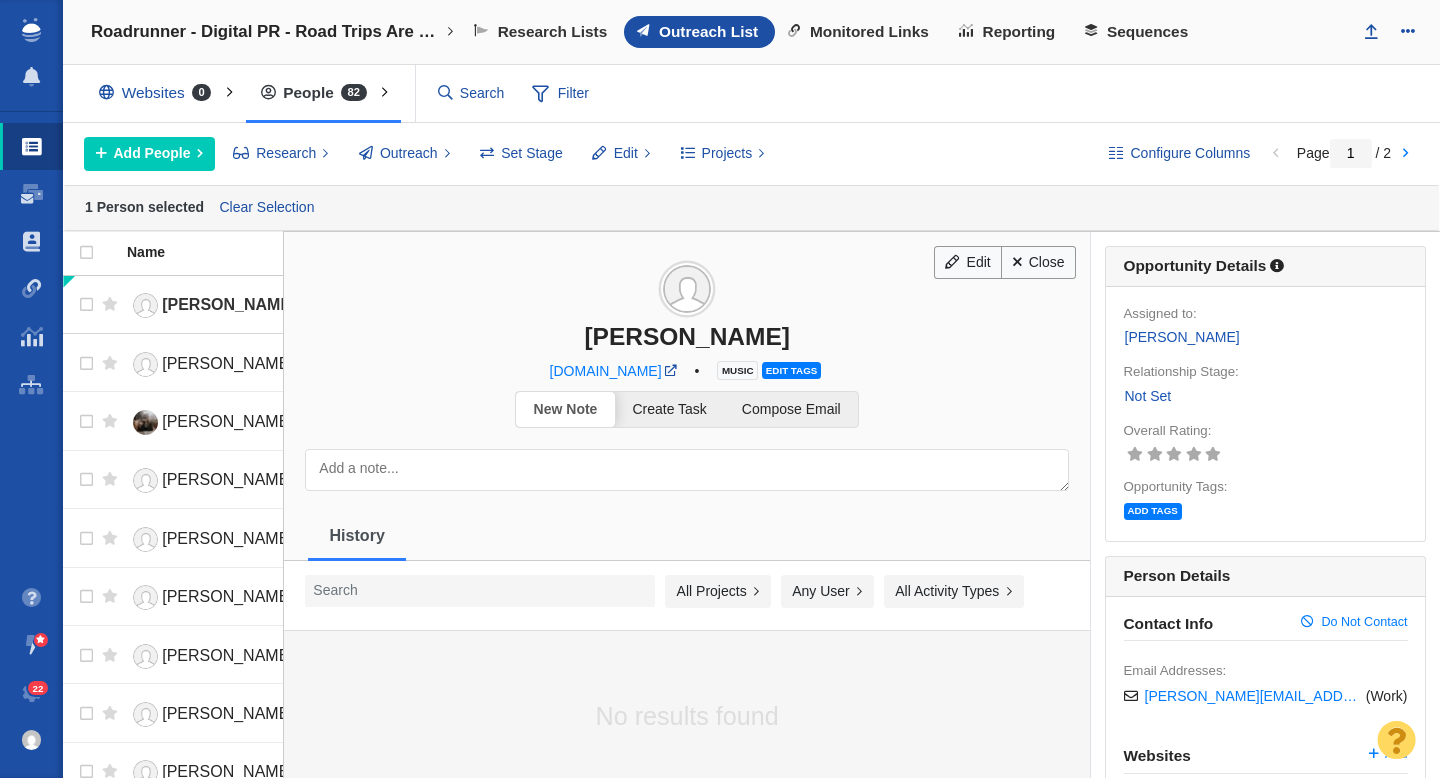 click on "Not Set" at bounding box center (1148, 396) 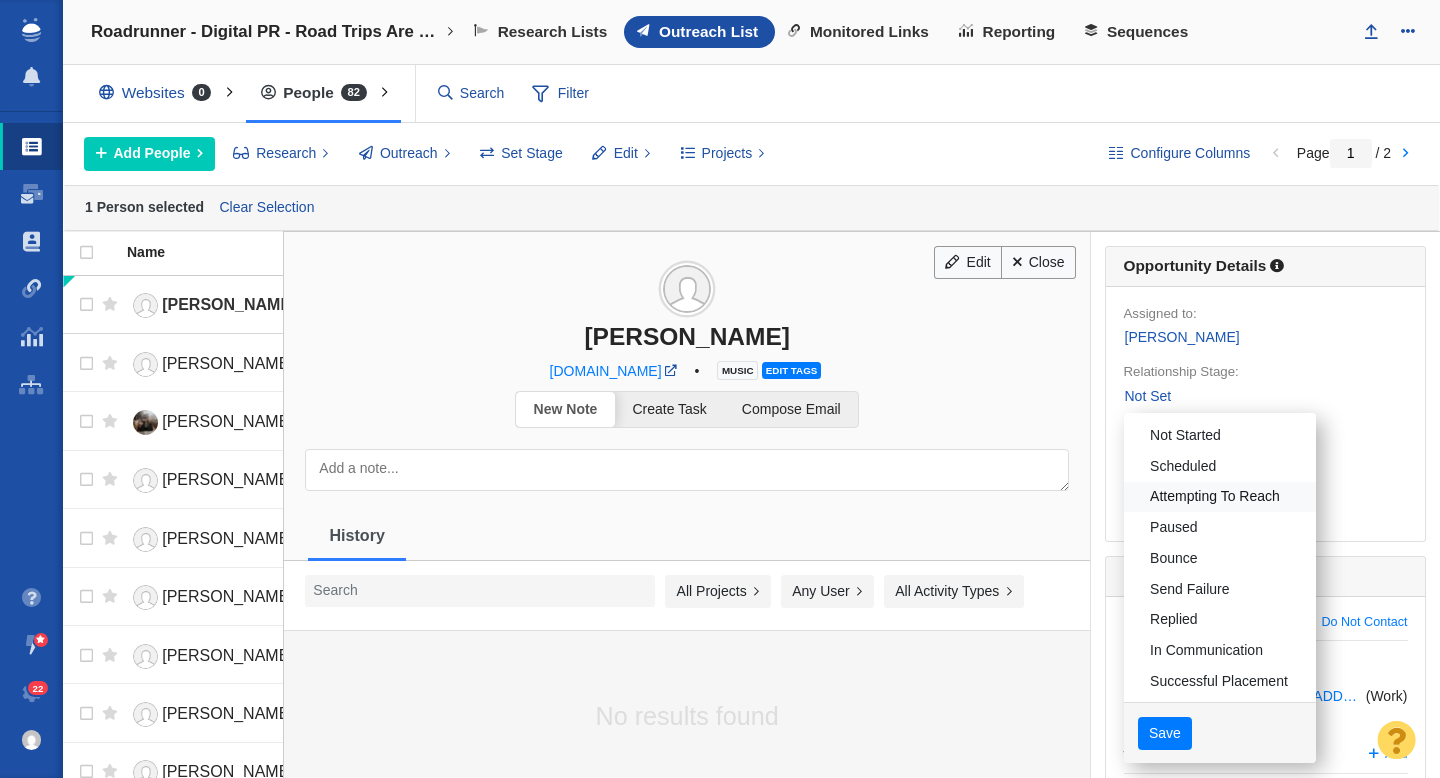 click on "Attempting To Reach" at bounding box center [1220, 497] 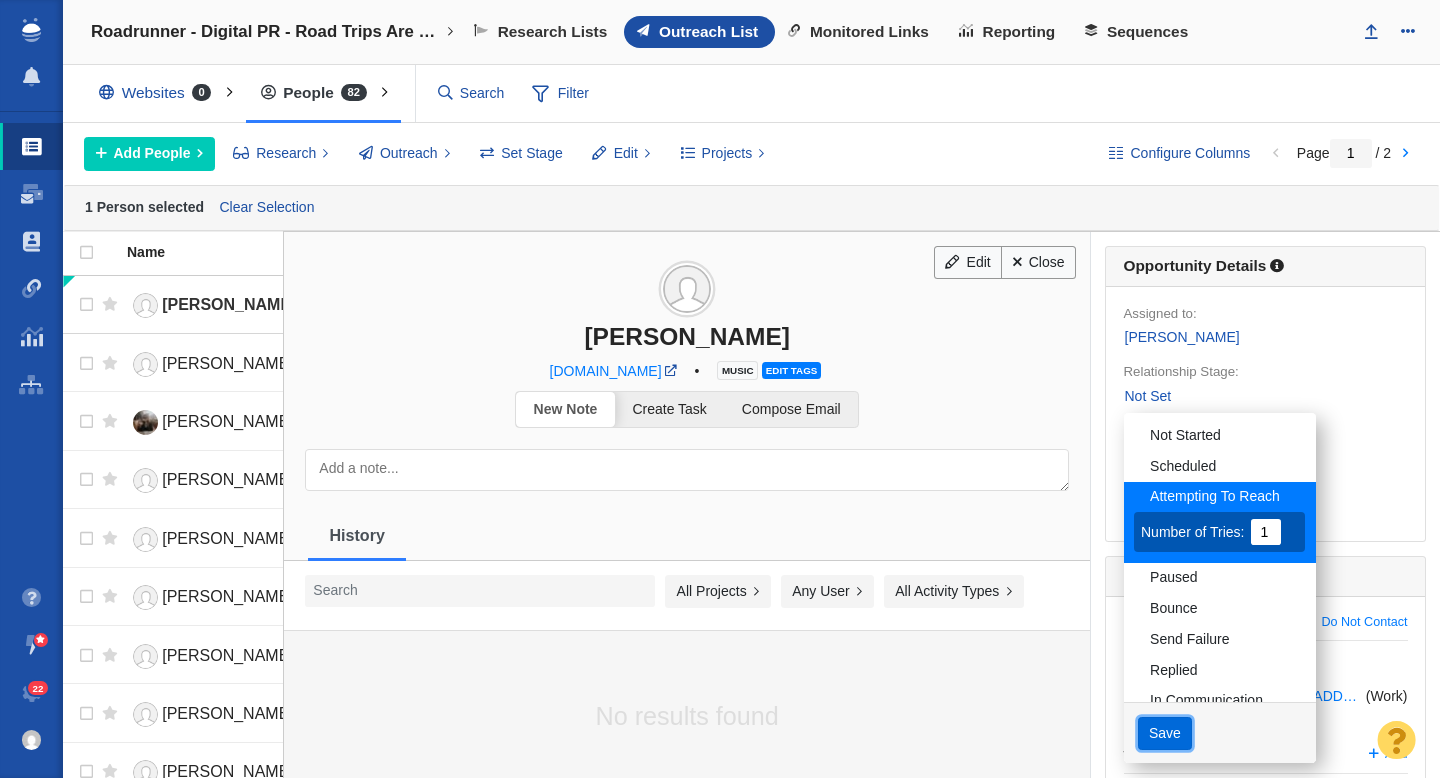 click on "Save" at bounding box center [1165, 734] 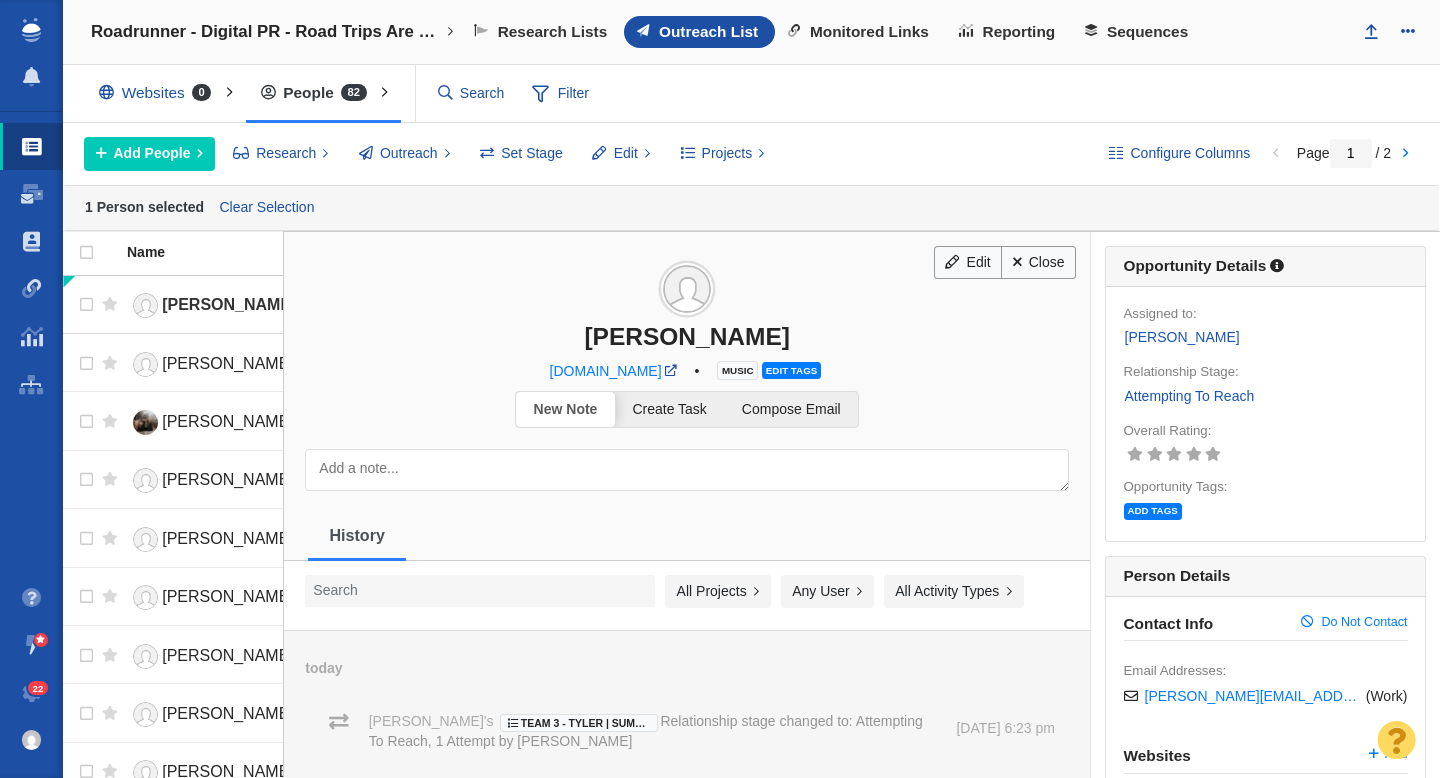 click on "[PERSON_NAME]" at bounding box center [687, 291] 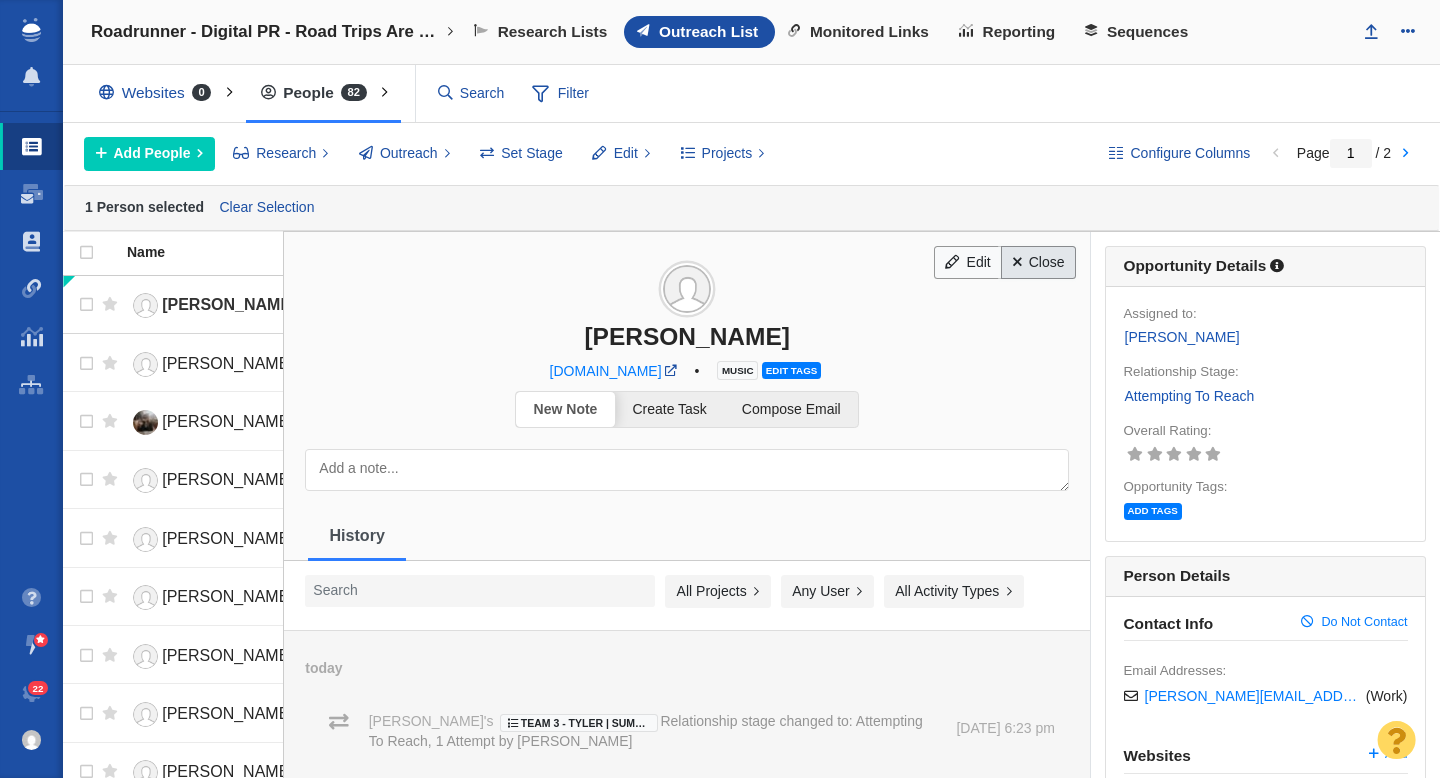click on "Close" at bounding box center (1038, 263) 